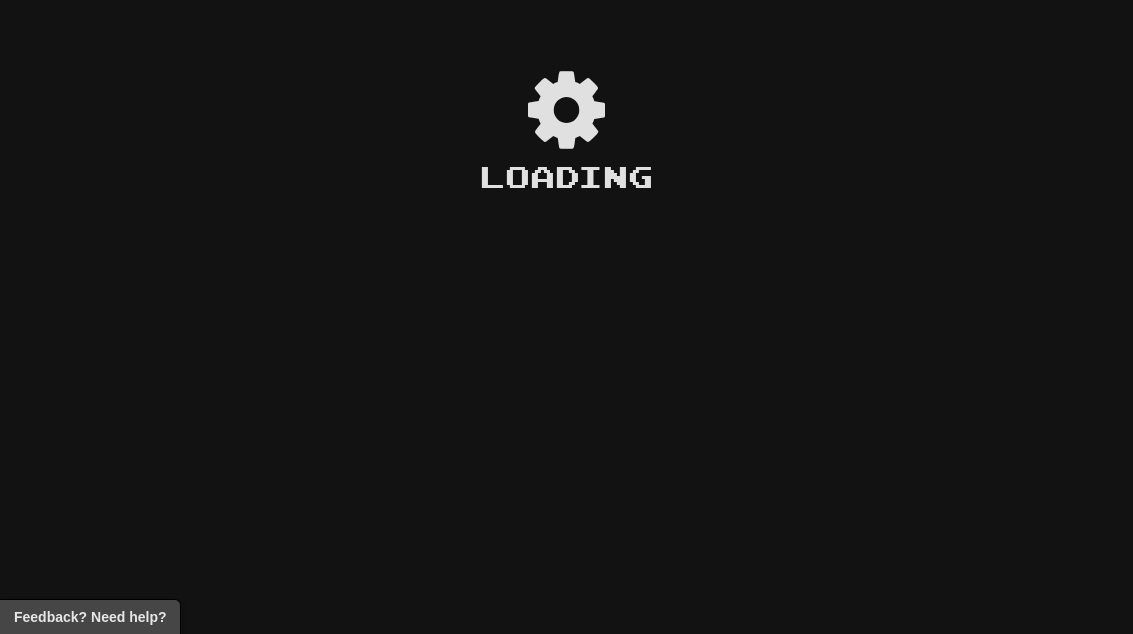 scroll, scrollTop: 0, scrollLeft: 0, axis: both 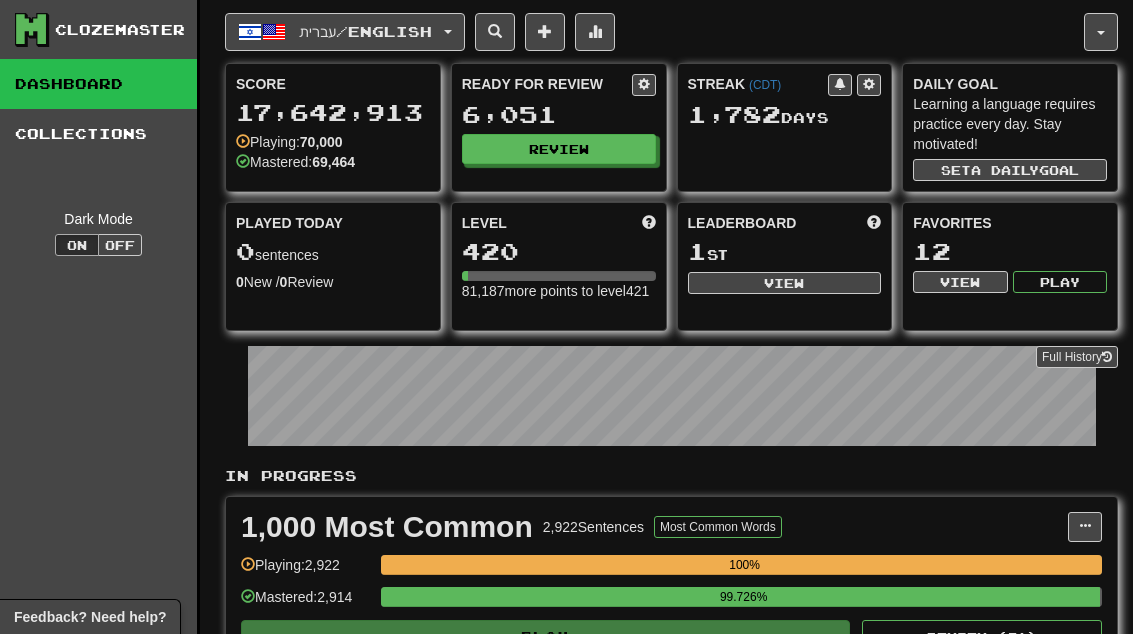 click on "Review" at bounding box center (559, 149) 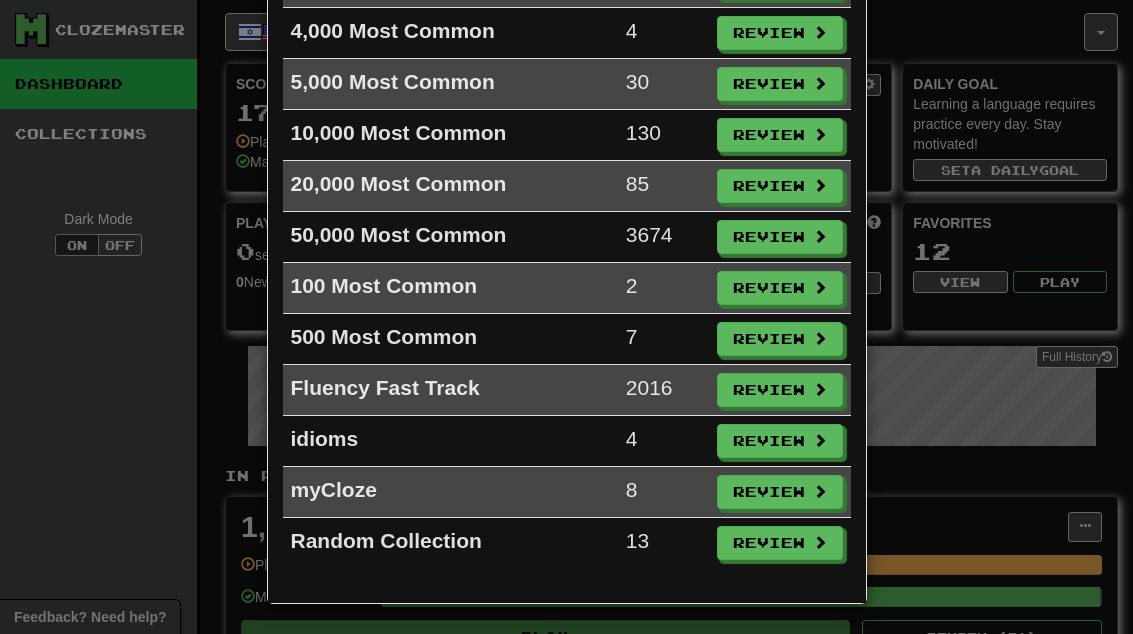 scroll, scrollTop: 326, scrollLeft: 0, axis: vertical 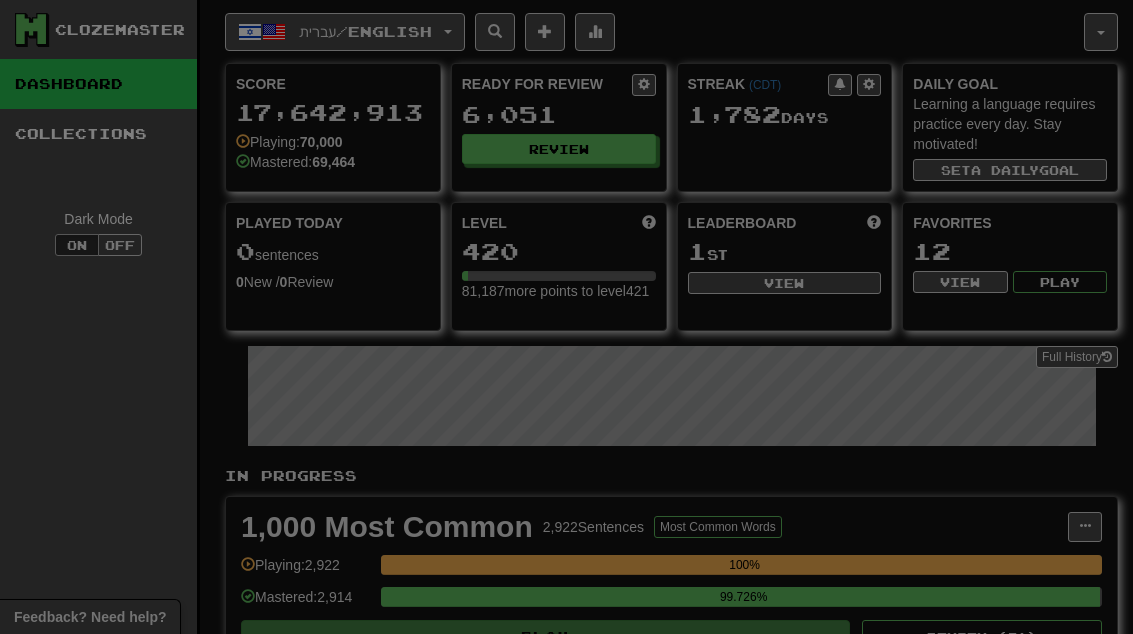 select on "**" 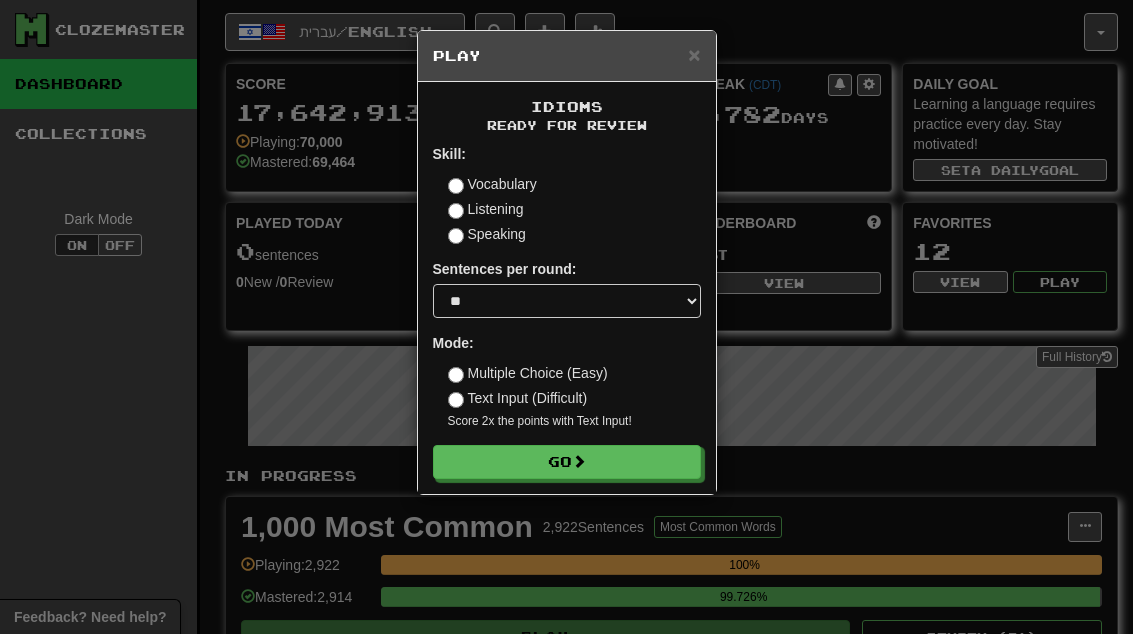 click on "Go" at bounding box center [567, 462] 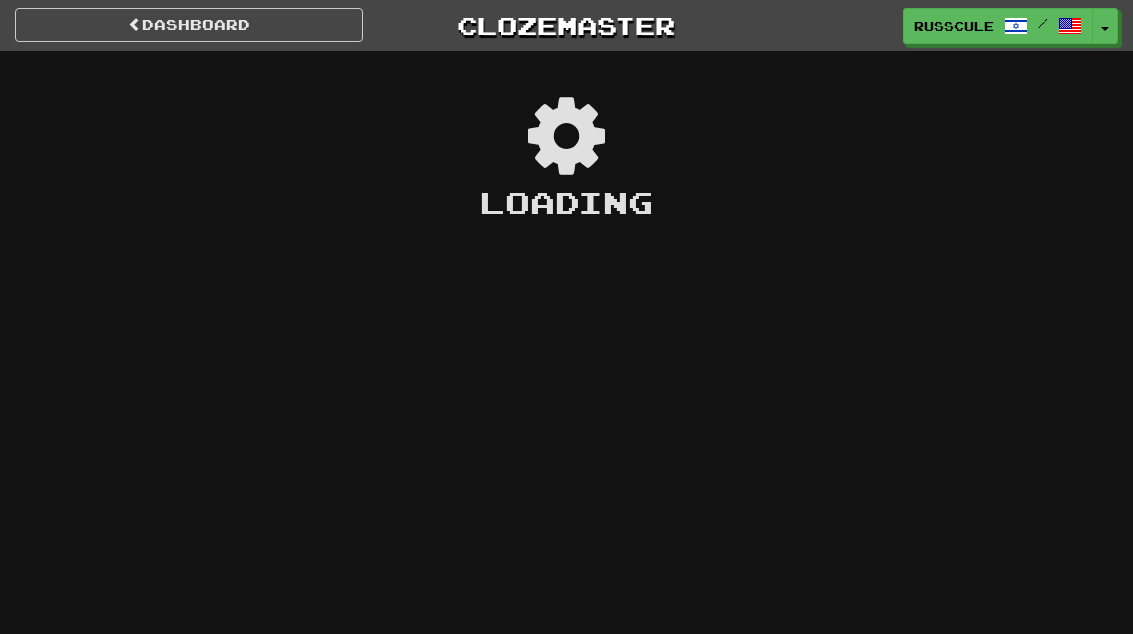 scroll, scrollTop: 0, scrollLeft: 0, axis: both 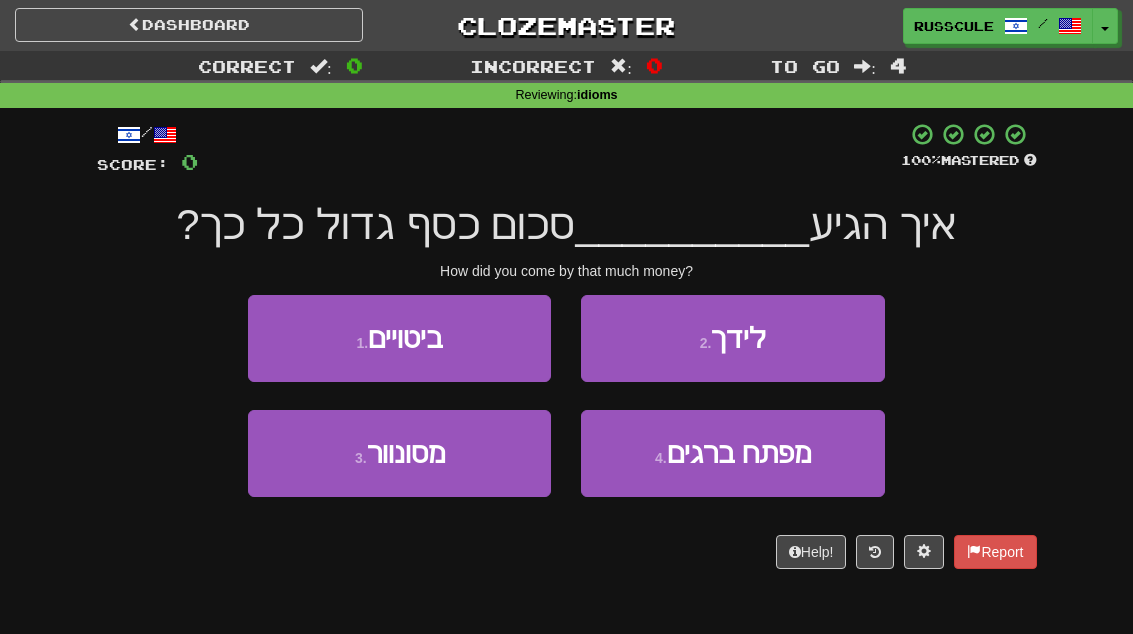 click on "2 .  לידך" at bounding box center [732, 338] 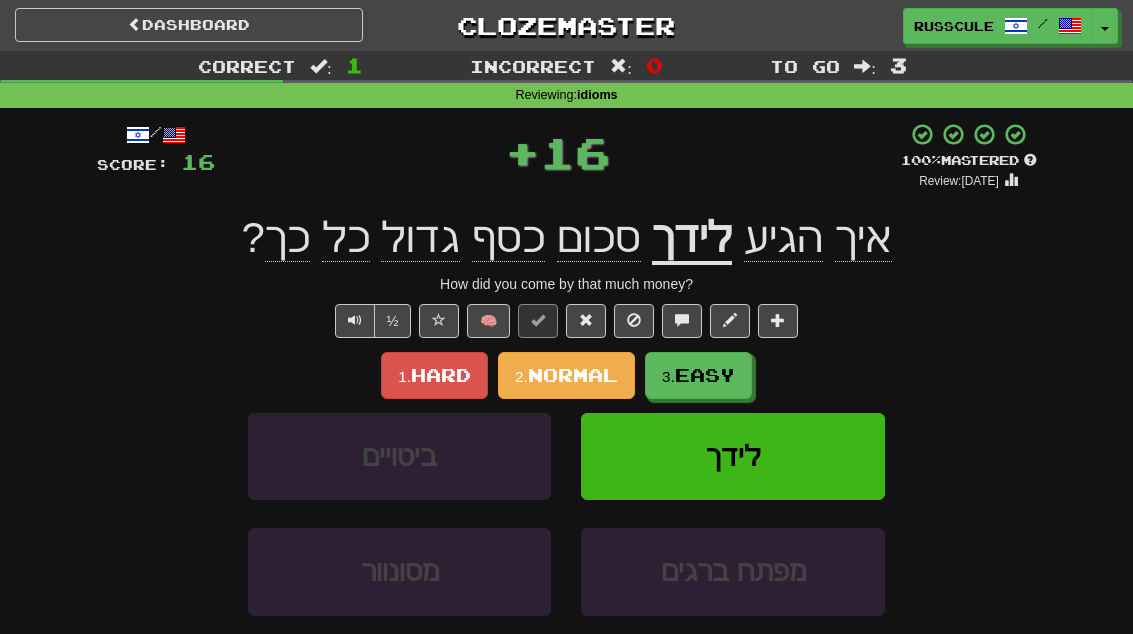 click on "3.  Easy" at bounding box center [698, 375] 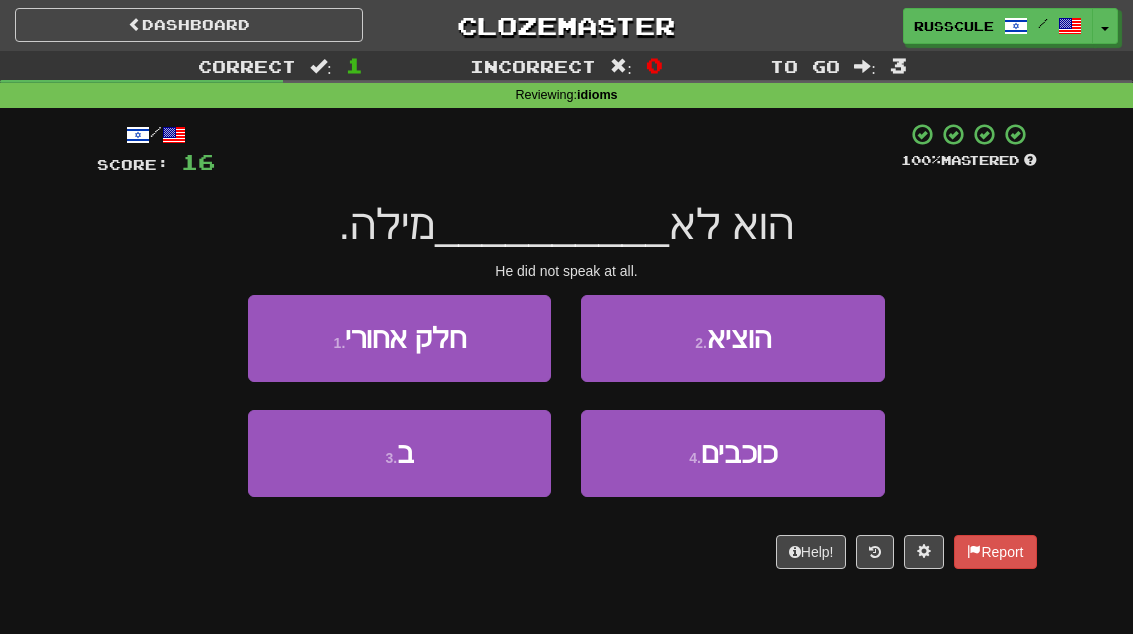 click on "2 .  הוציא" at bounding box center [732, 338] 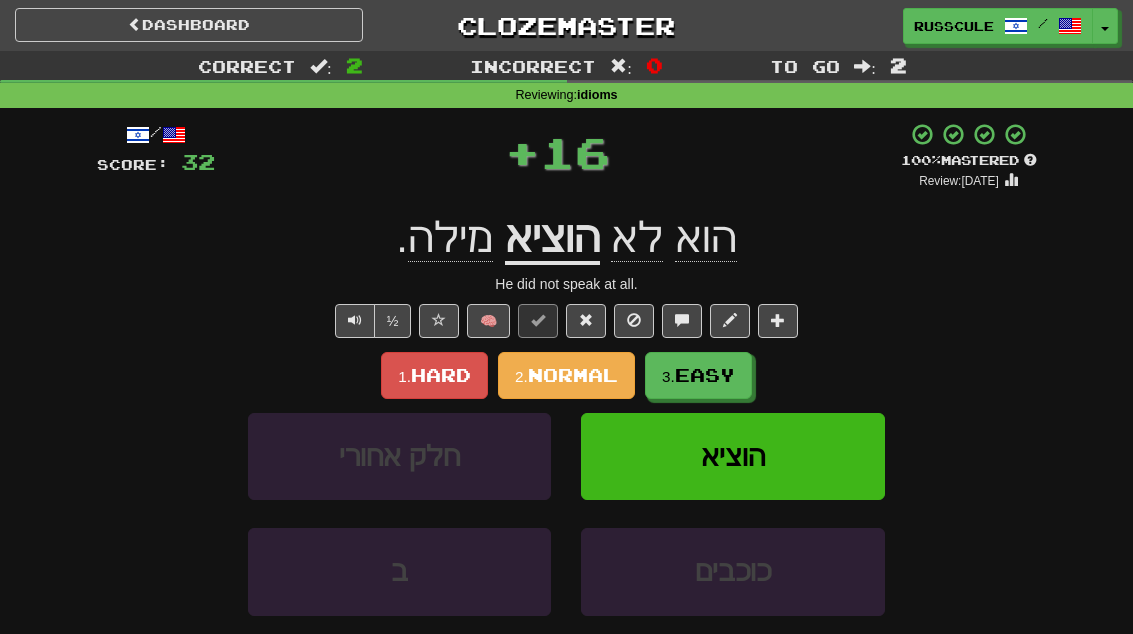 click on "3.  Easy" at bounding box center (698, 375) 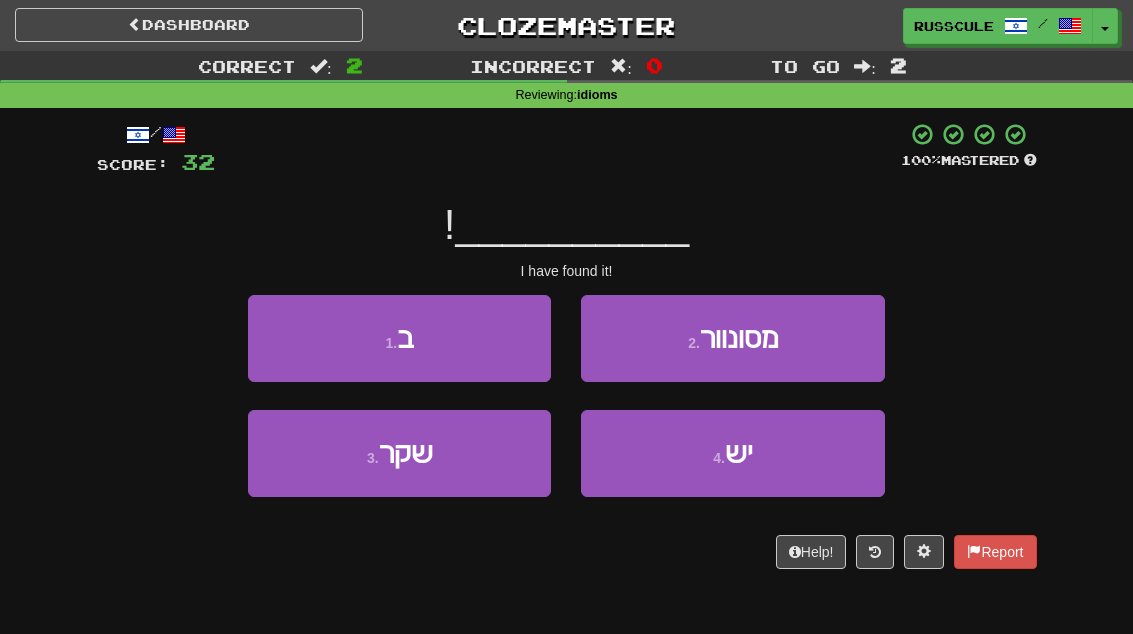 click on "4 ." at bounding box center (719, 458) 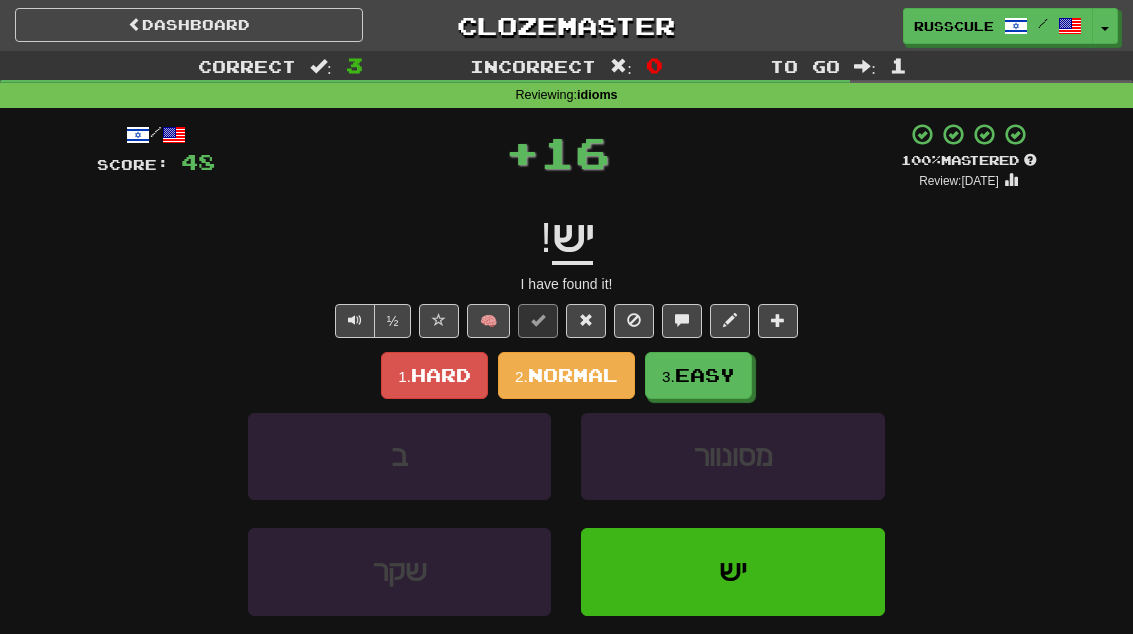 click on "3.  Easy" at bounding box center [698, 375] 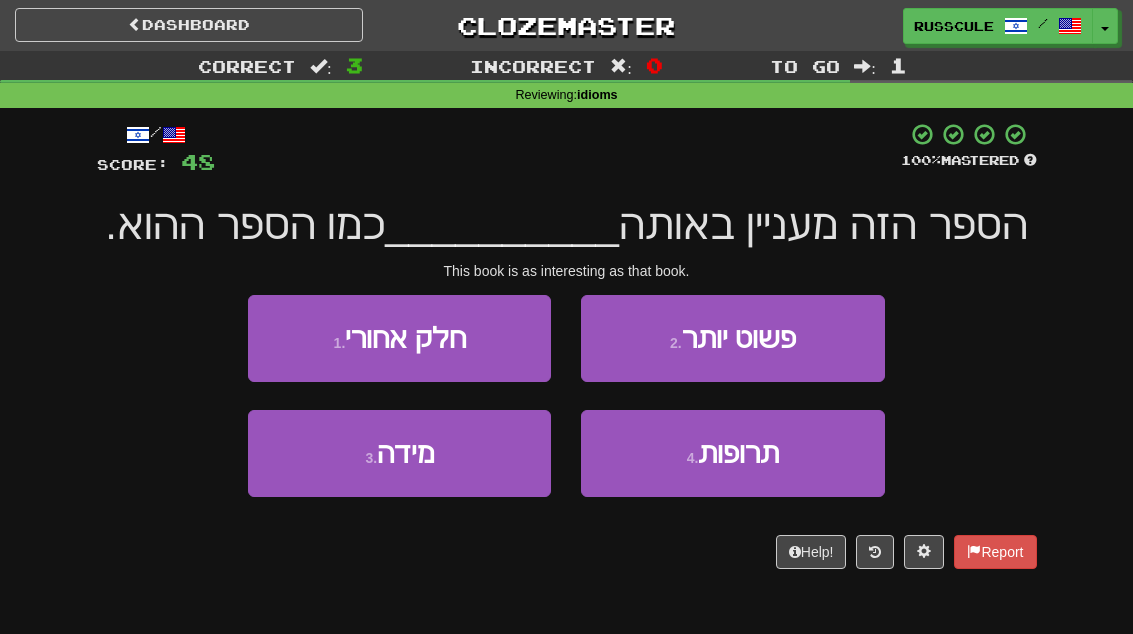 click on "3 .  מידה" at bounding box center (399, 453) 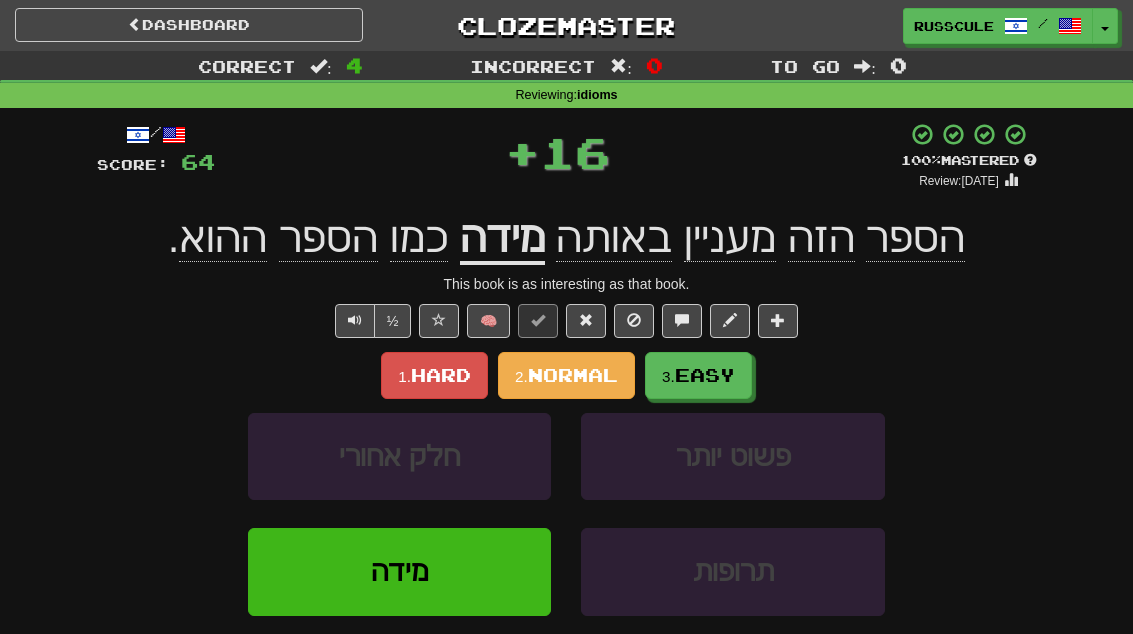 click on "3.  Easy" at bounding box center [698, 375] 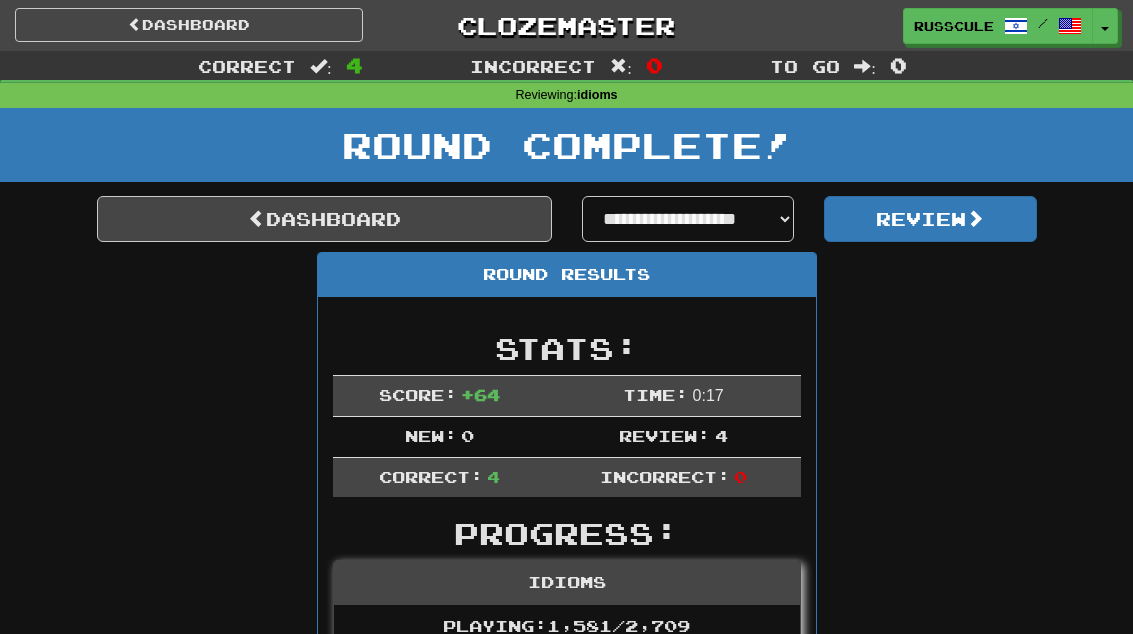 click on "Dashboard" at bounding box center (324, 219) 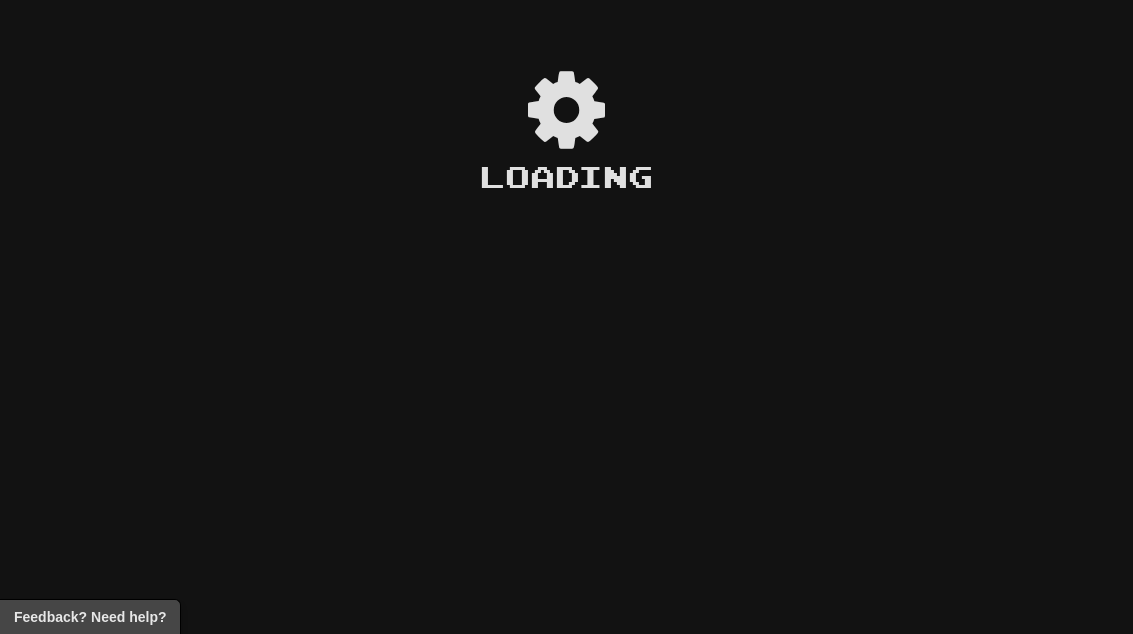 scroll, scrollTop: 0, scrollLeft: 0, axis: both 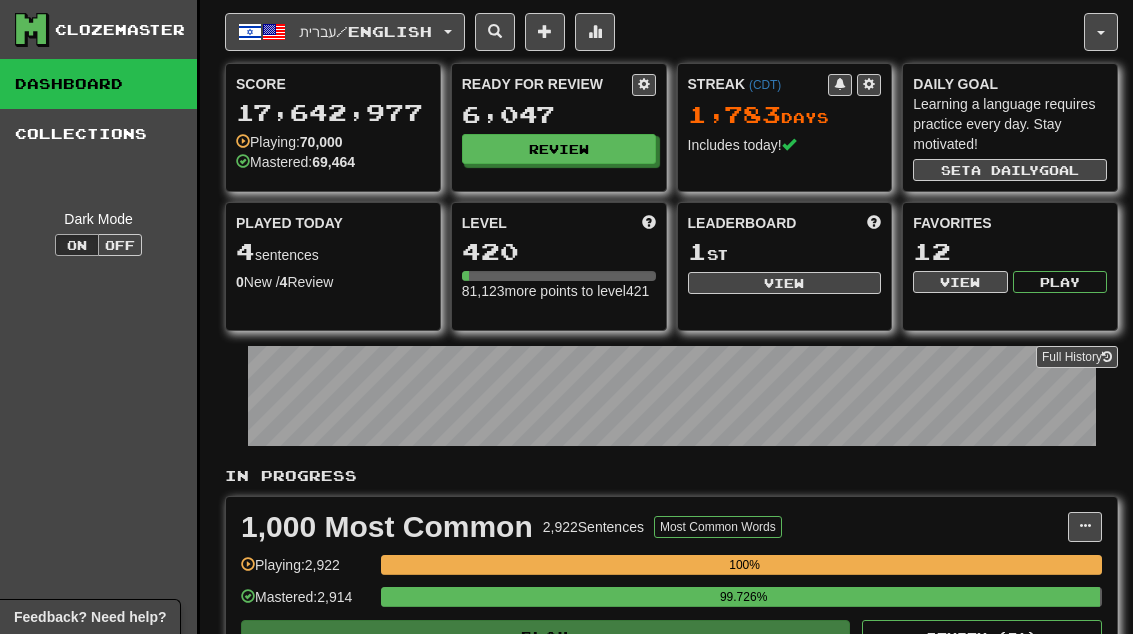 click on "Review" at bounding box center (559, 149) 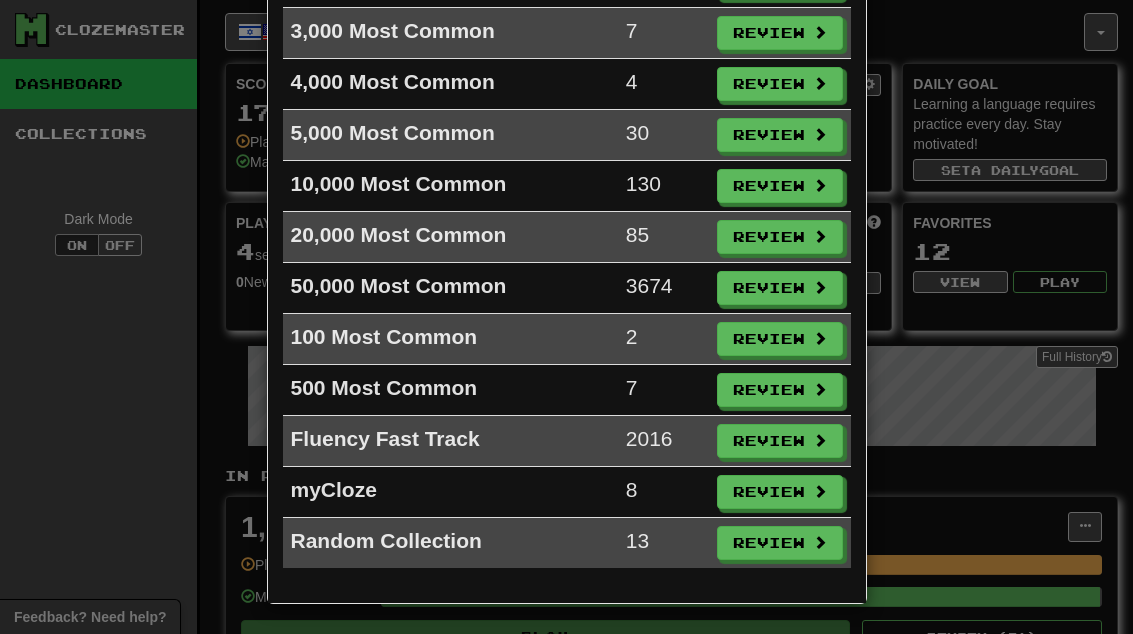 scroll, scrollTop: 275, scrollLeft: 0, axis: vertical 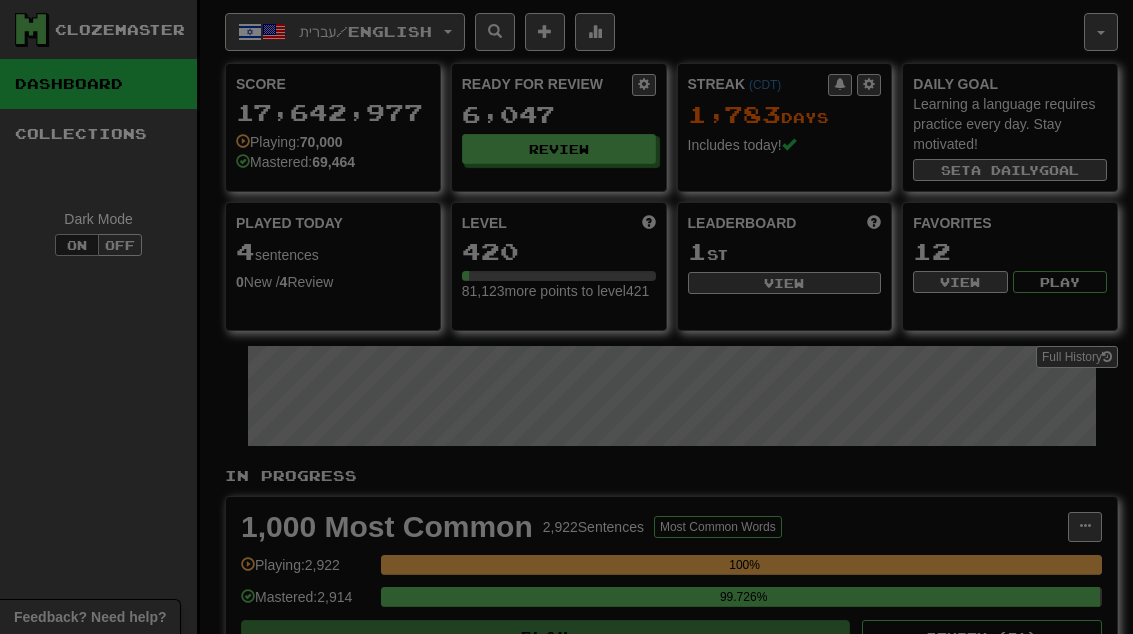 select on "**" 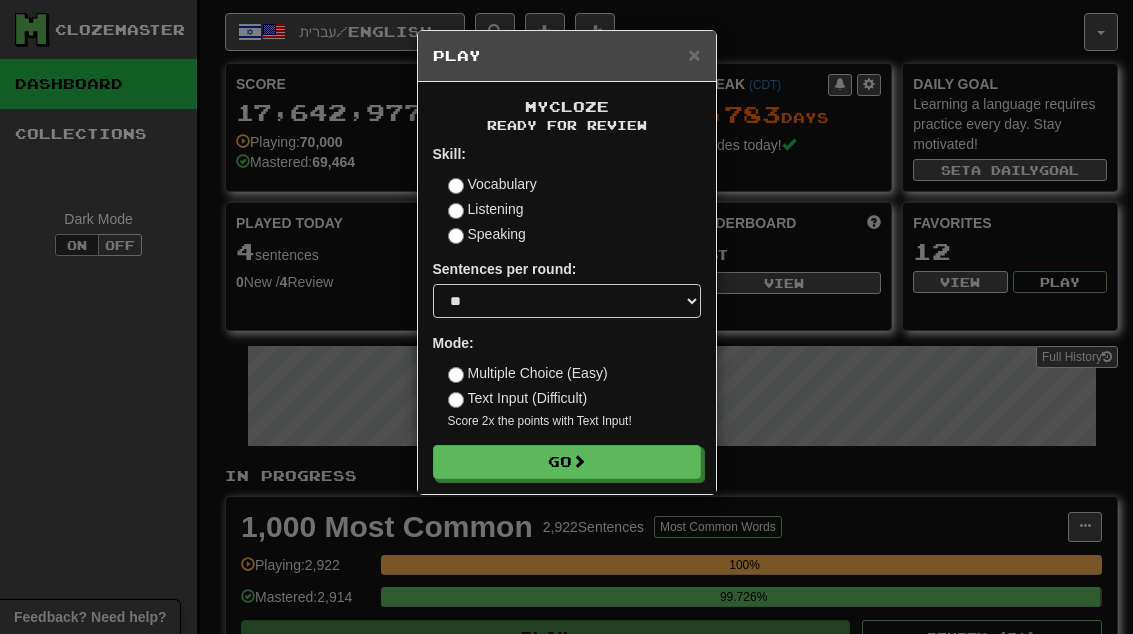 click on "Go" at bounding box center (567, 462) 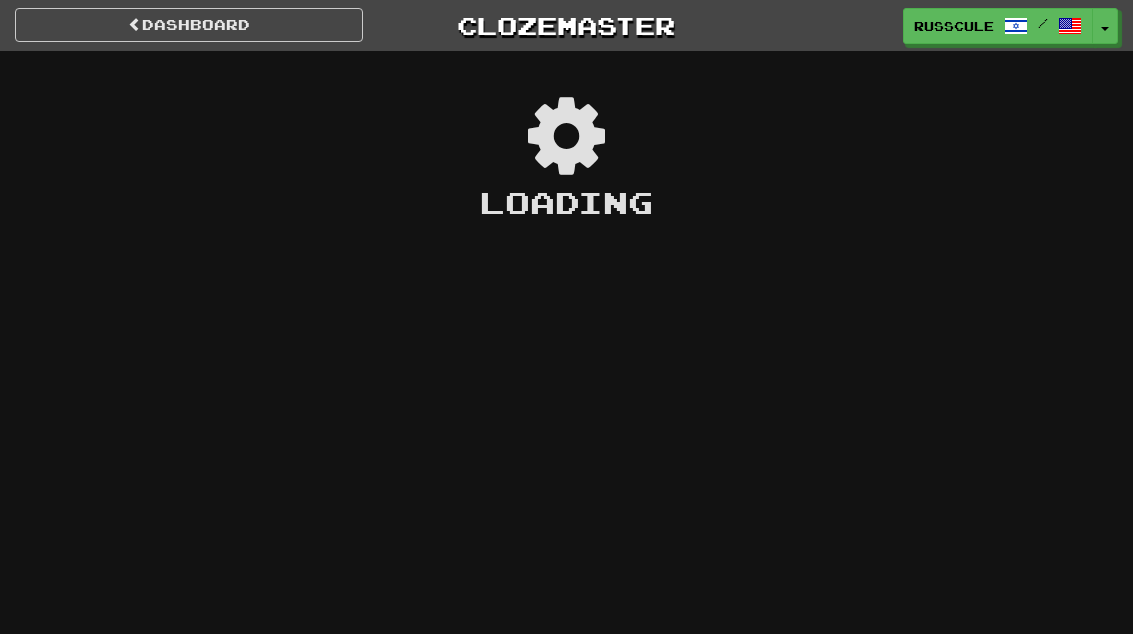 scroll, scrollTop: 0, scrollLeft: 0, axis: both 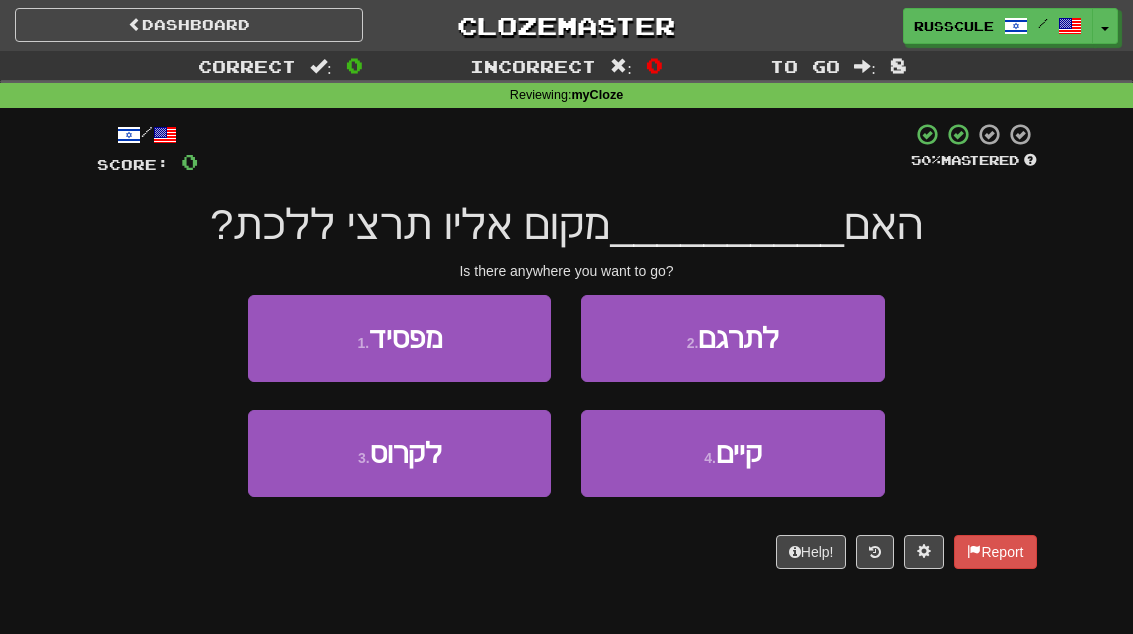 click on "4 .  קיים" at bounding box center (732, 453) 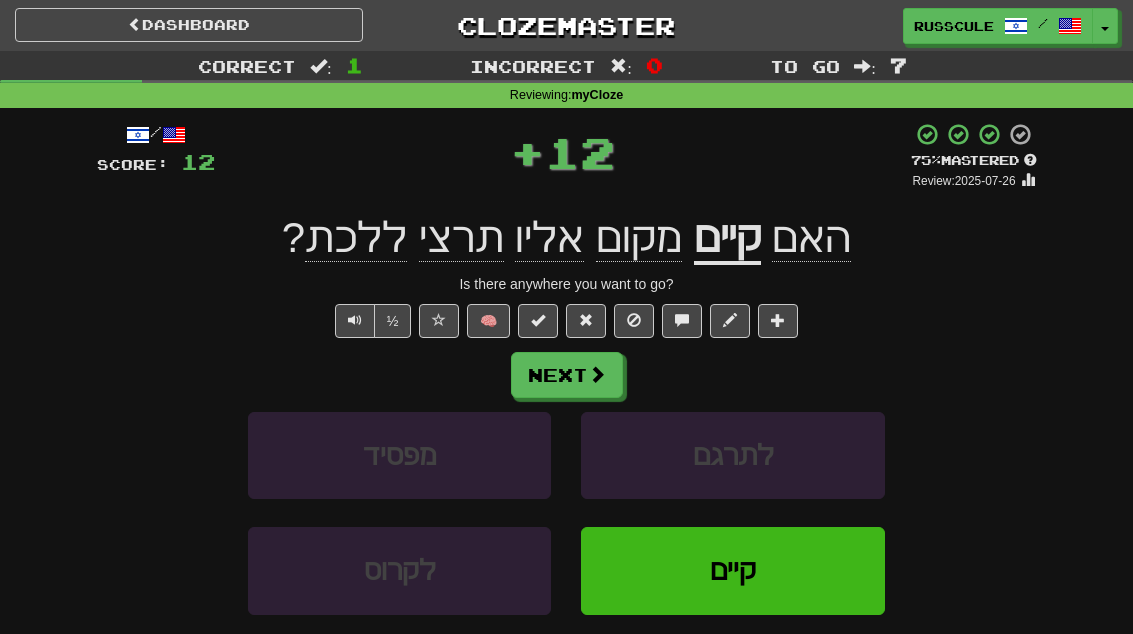 click on "Next" at bounding box center (567, 375) 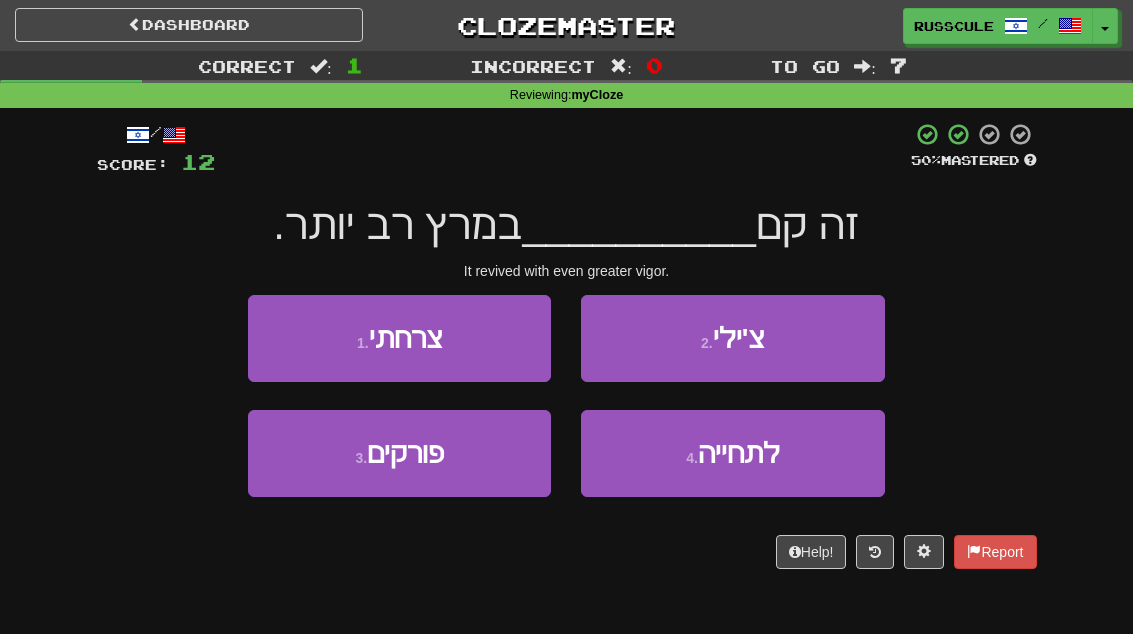 click on "4 .  לתחייה" at bounding box center (732, 453) 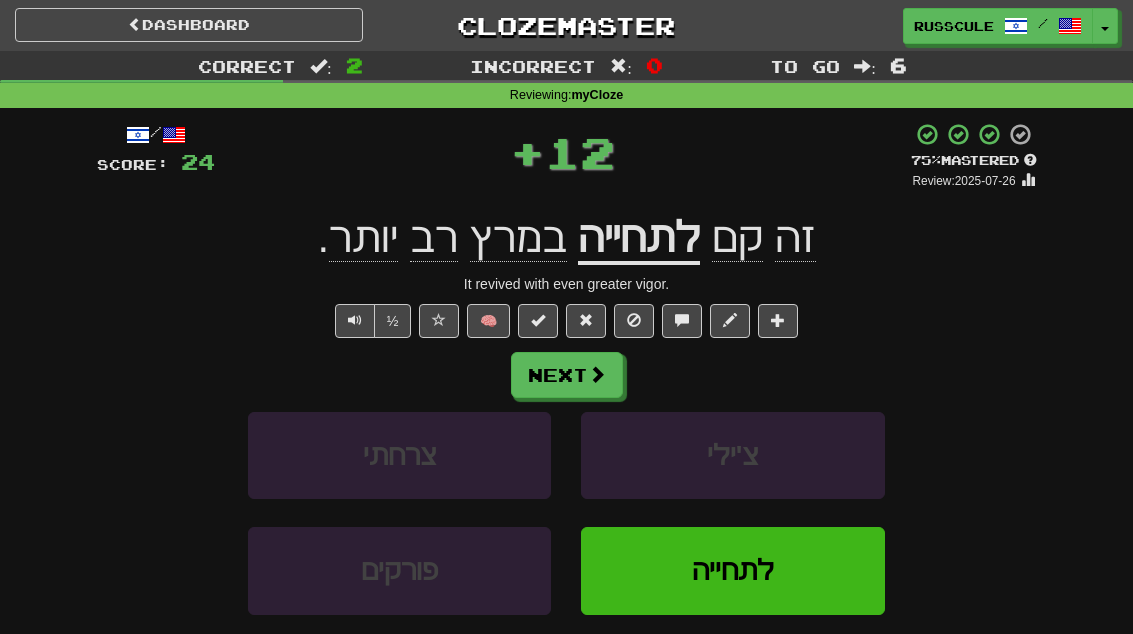 click on "Next" at bounding box center [567, 375] 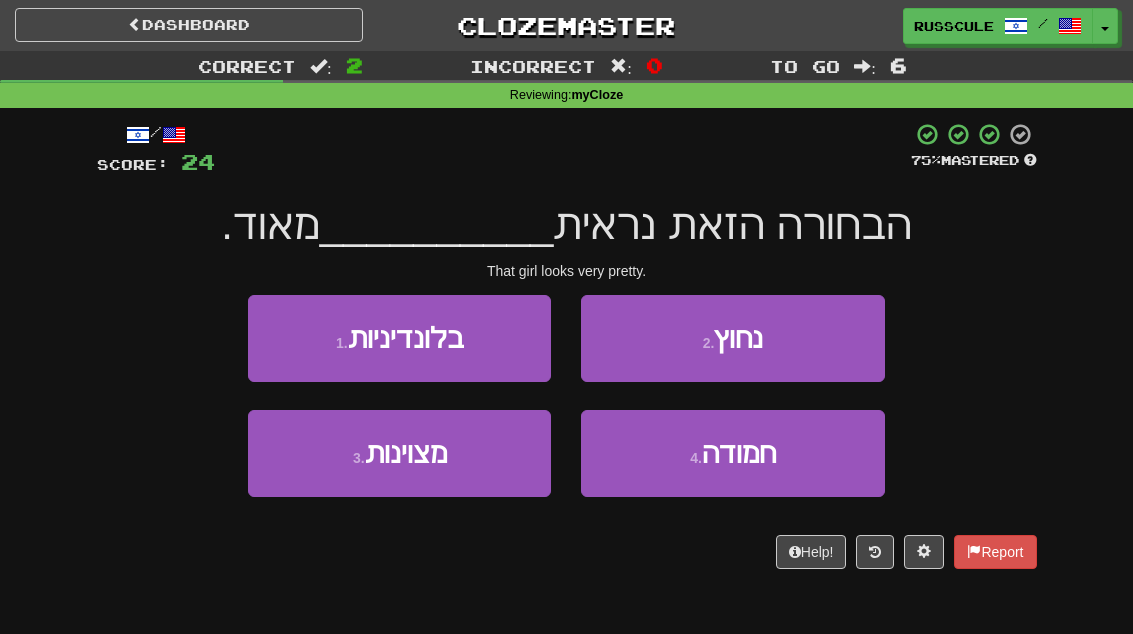 click on "4 .  חמודה" at bounding box center [732, 453] 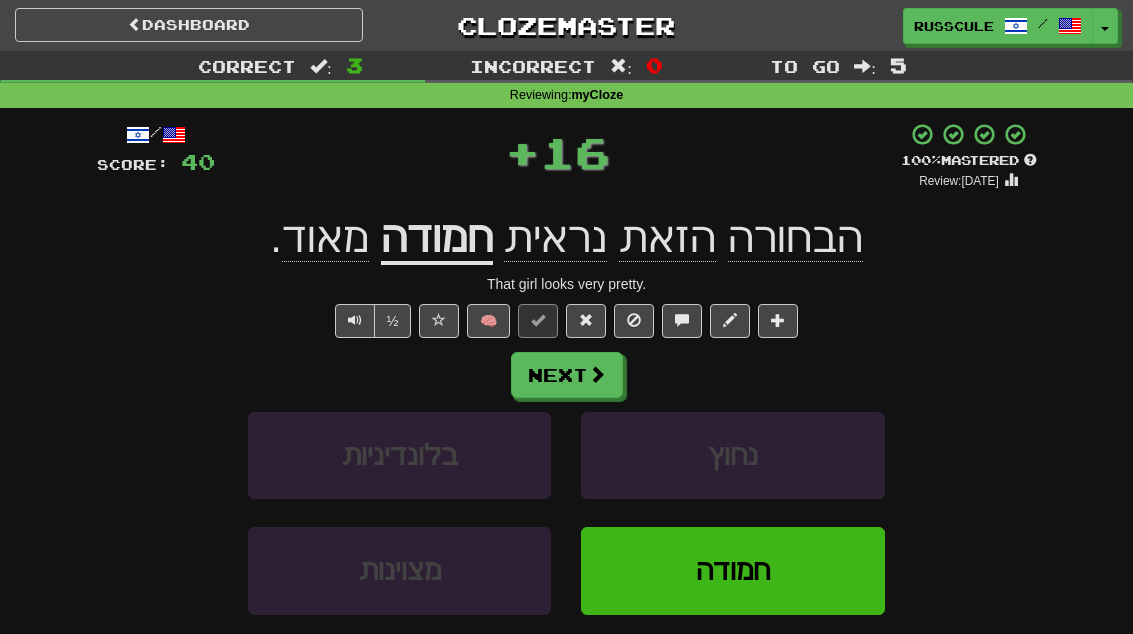 click at bounding box center [597, 374] 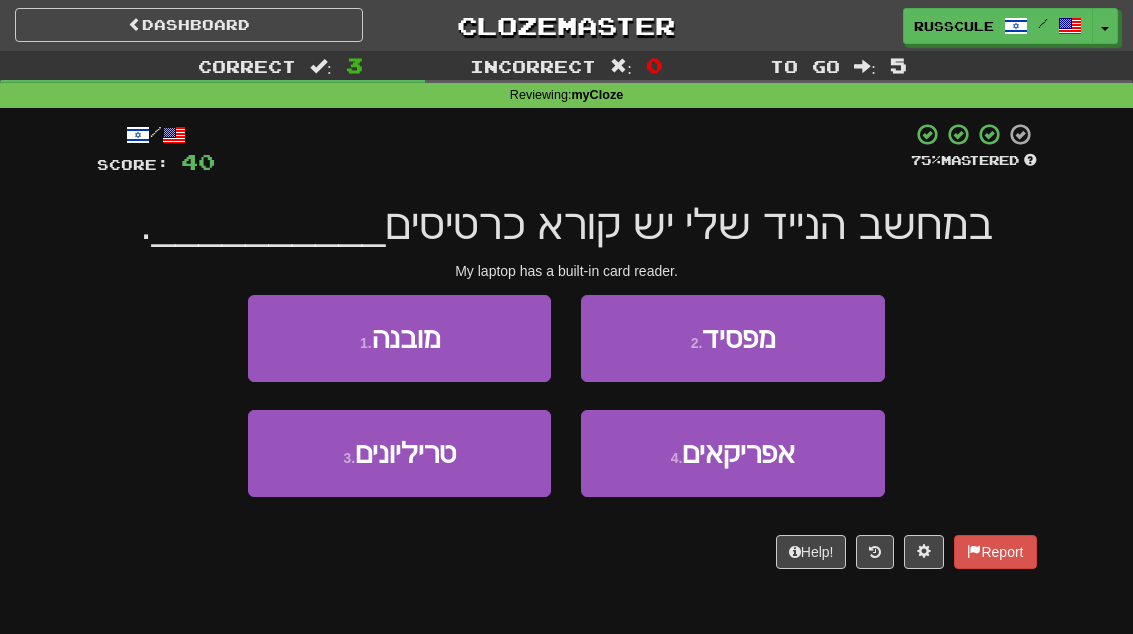 click on "1 .  מובנה" at bounding box center (399, 338) 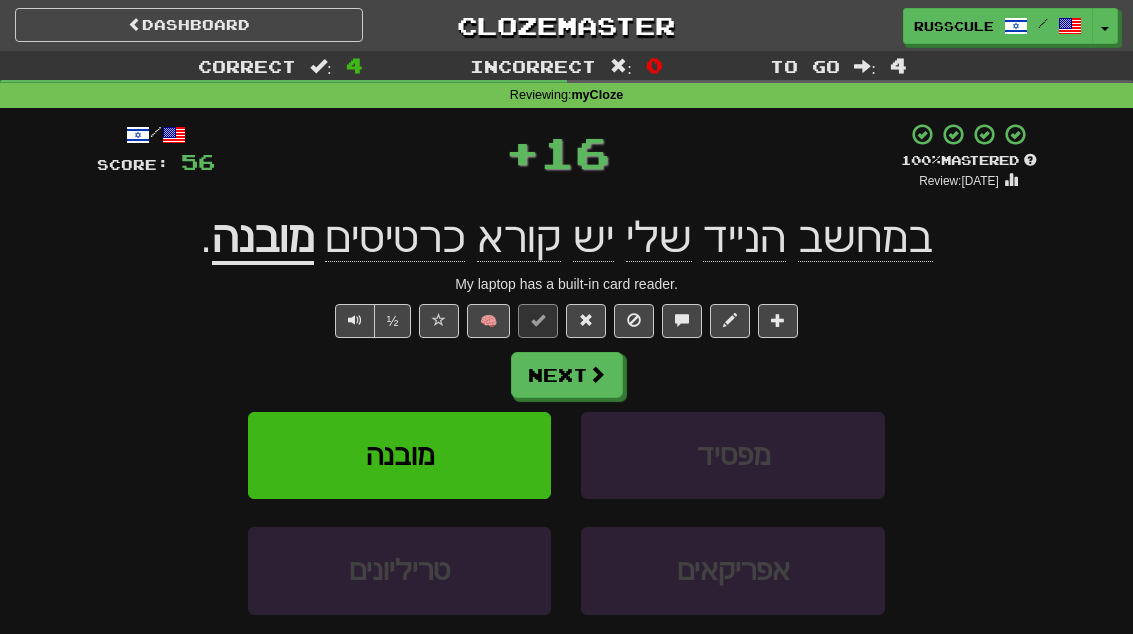 click on "Next" at bounding box center (567, 375) 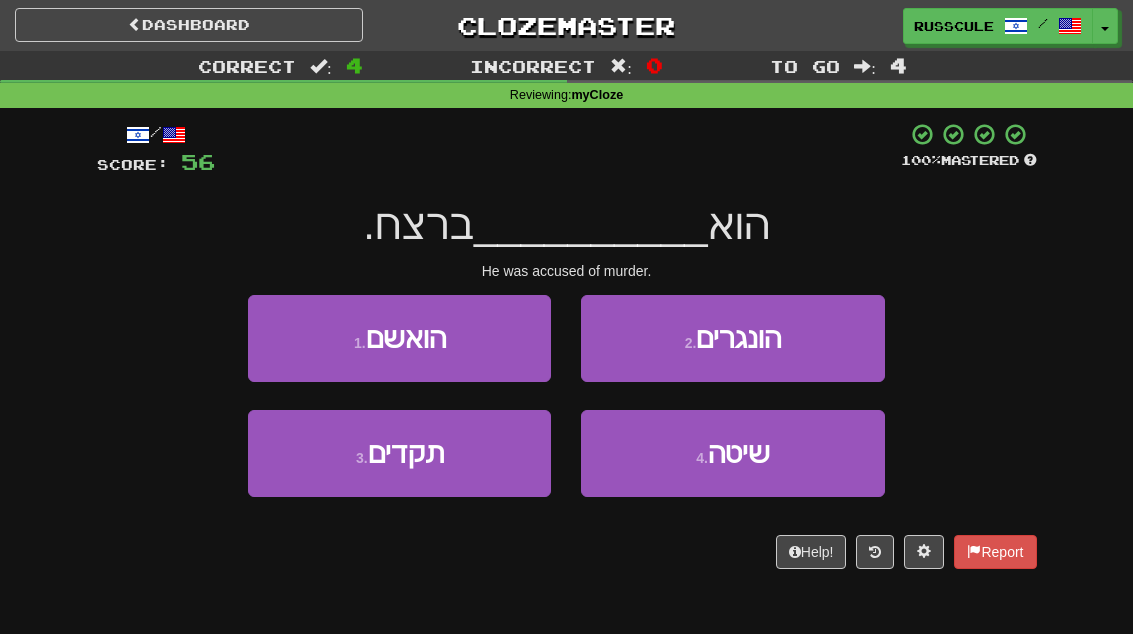 click on "1 .  הואשם" at bounding box center [399, 338] 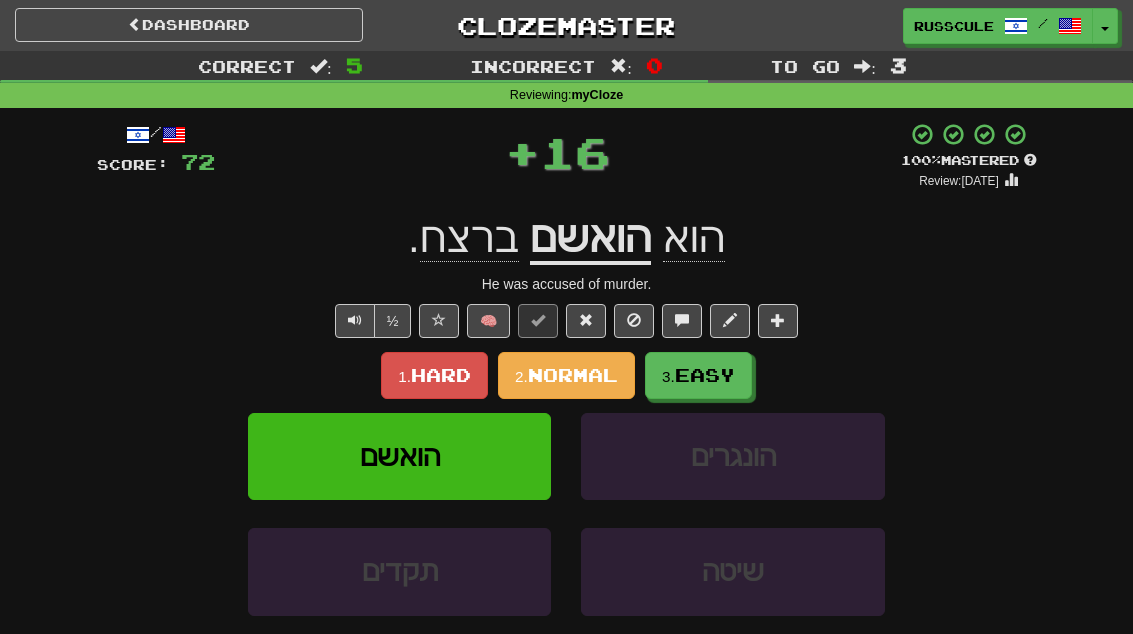 click on "Easy" at bounding box center [705, 375] 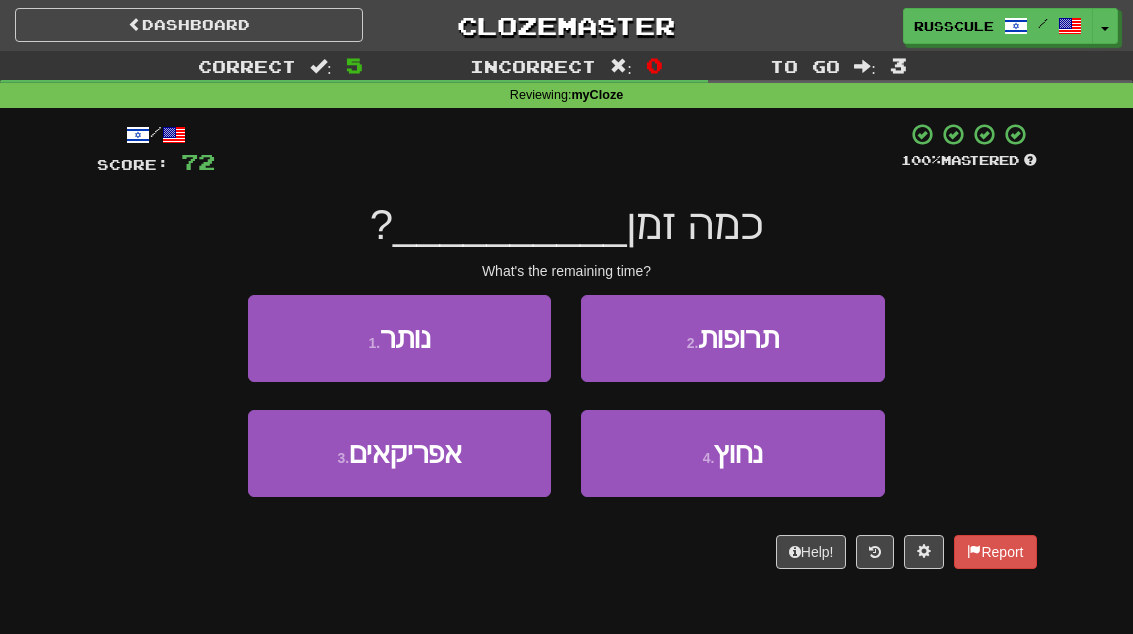 click on "1 .  נותר" at bounding box center (399, 338) 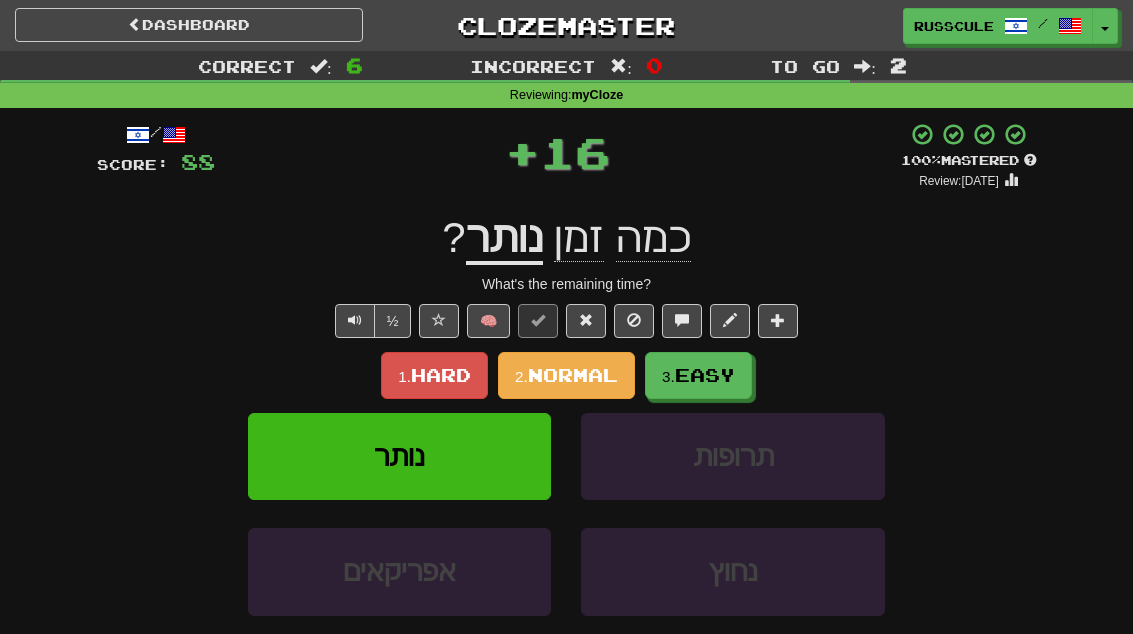 click on "Easy" at bounding box center (705, 375) 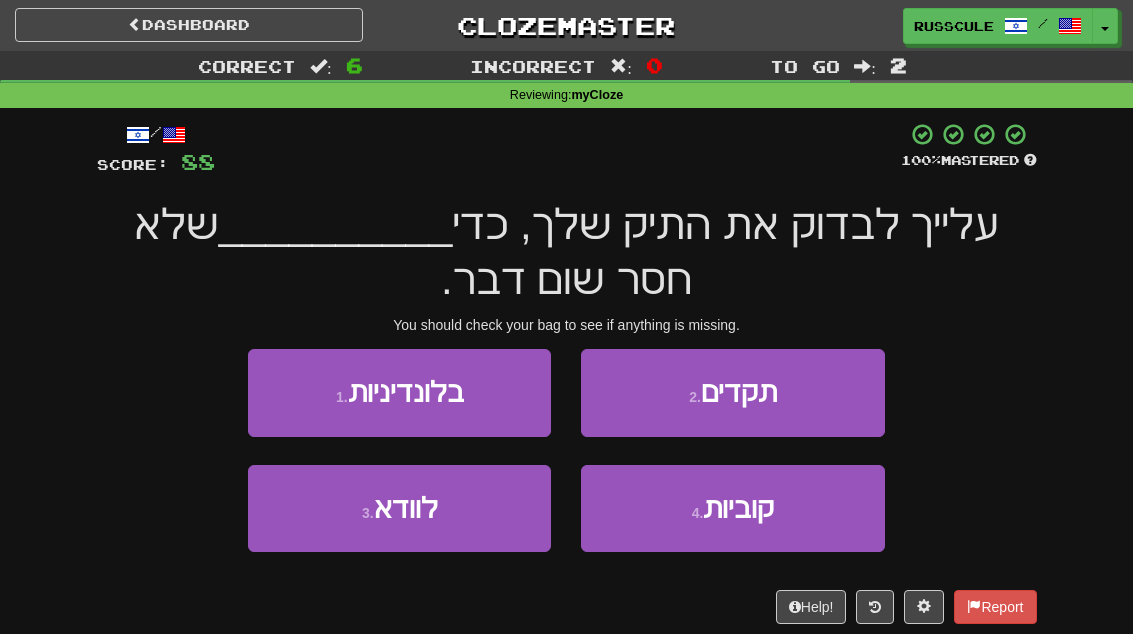 click on "3 .  לוודא" at bounding box center (399, 508) 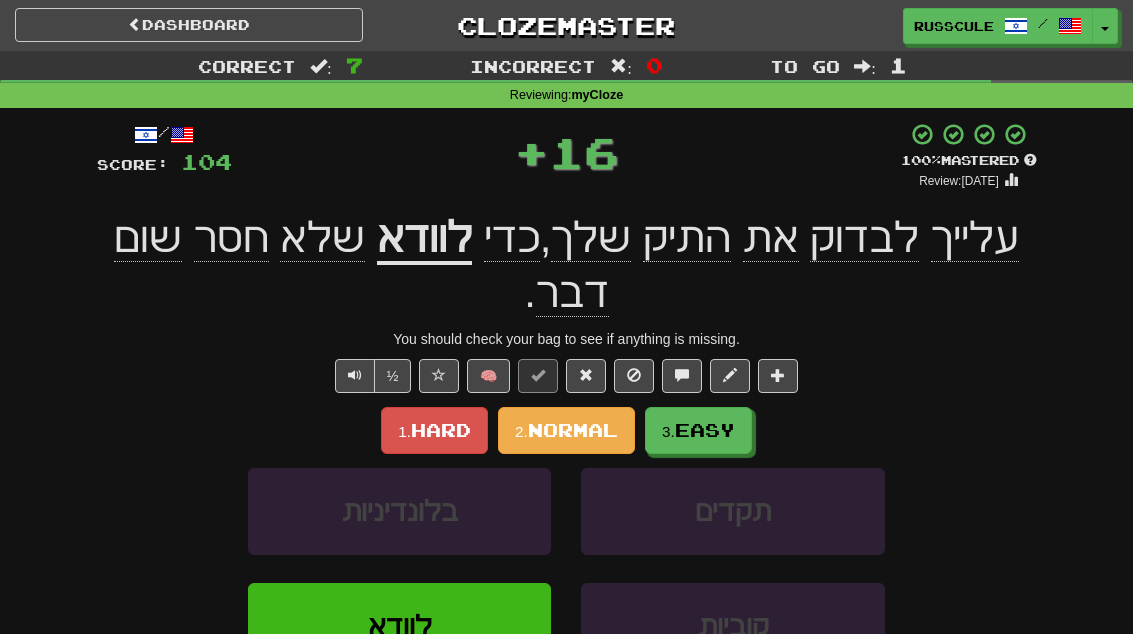 click on "3.  Easy" at bounding box center (698, 430) 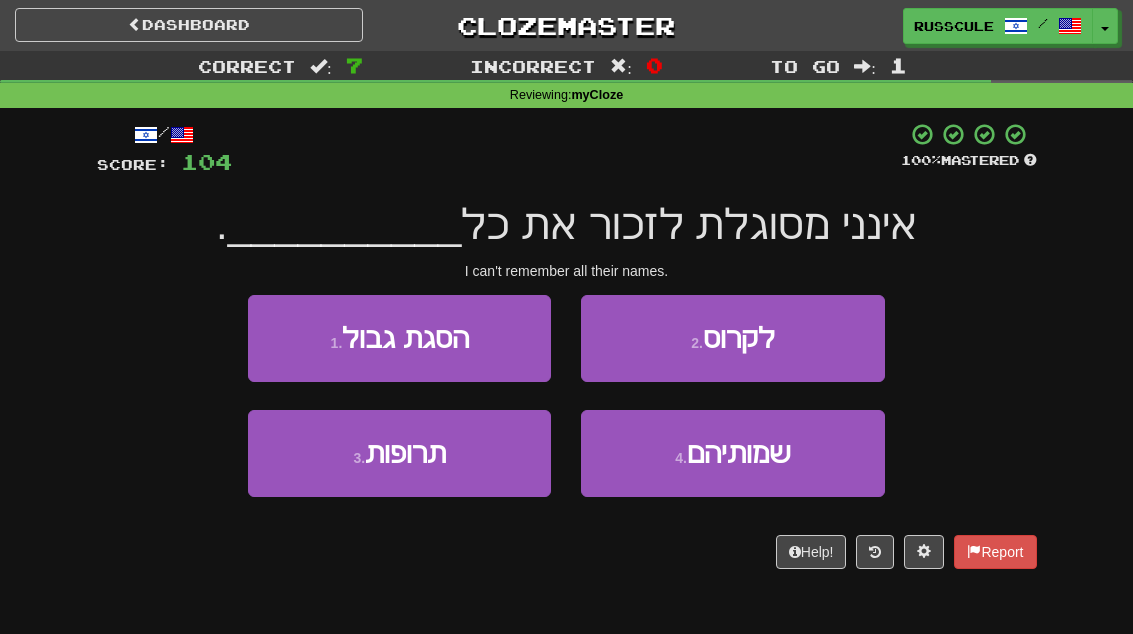 click on "4 .  שמותיהם" at bounding box center [732, 453] 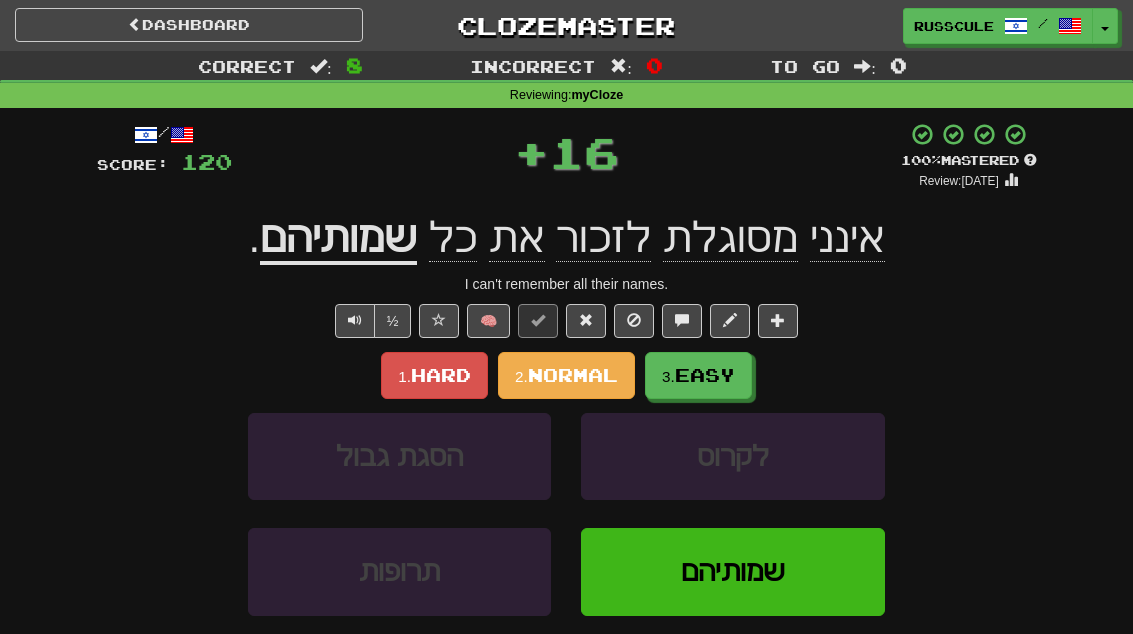 click on "3.  Easy" at bounding box center (698, 375) 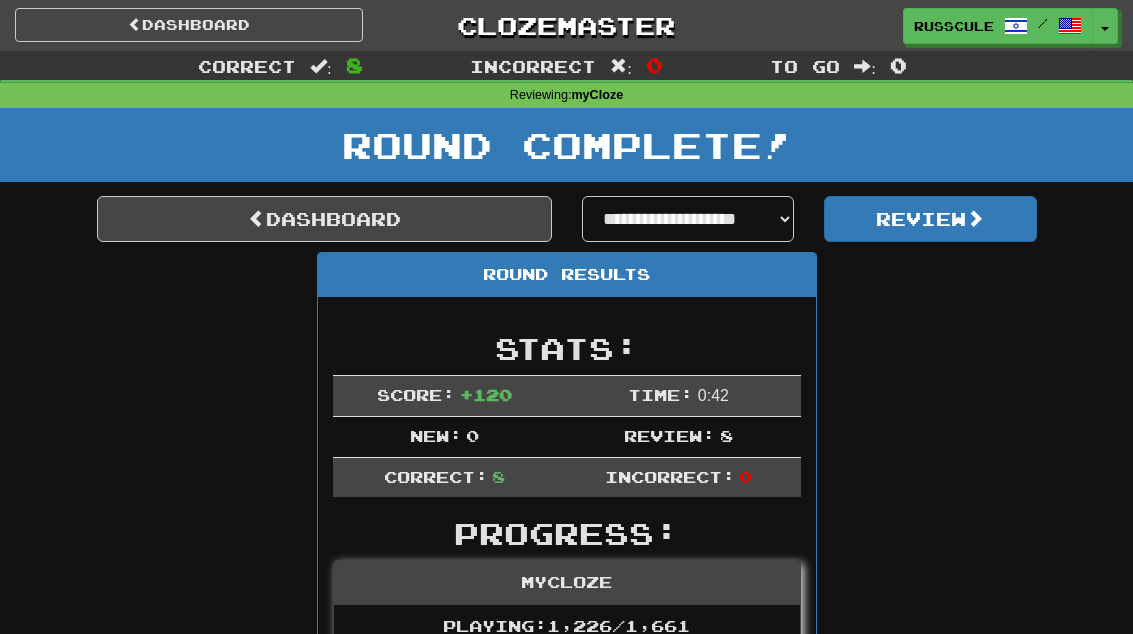 click on "Dashboard" at bounding box center (324, 219) 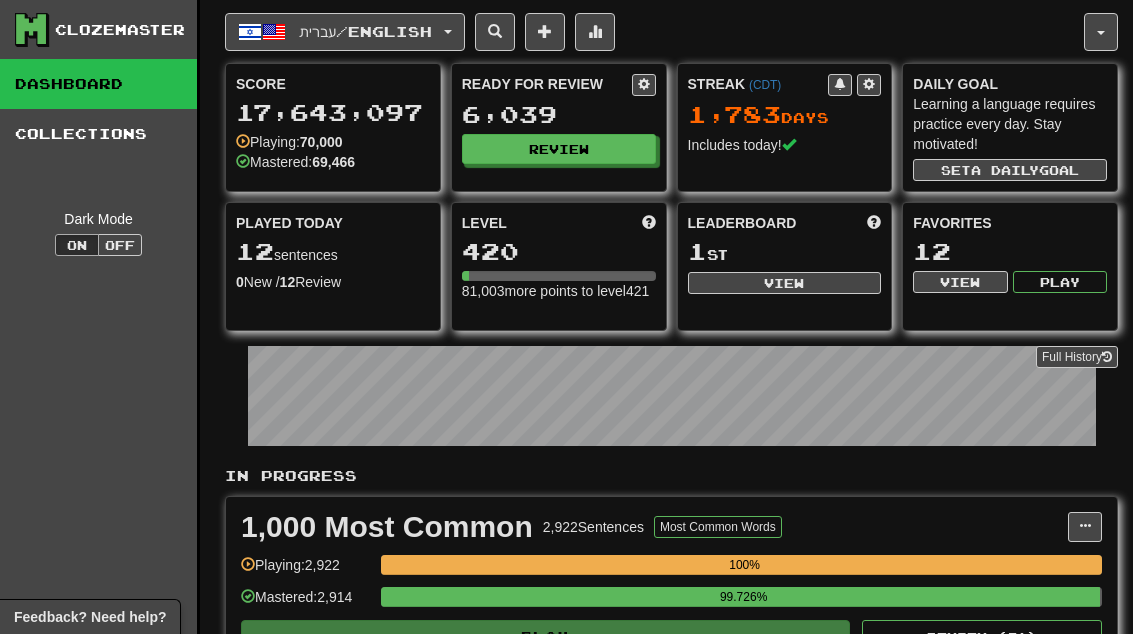 scroll, scrollTop: 0, scrollLeft: 0, axis: both 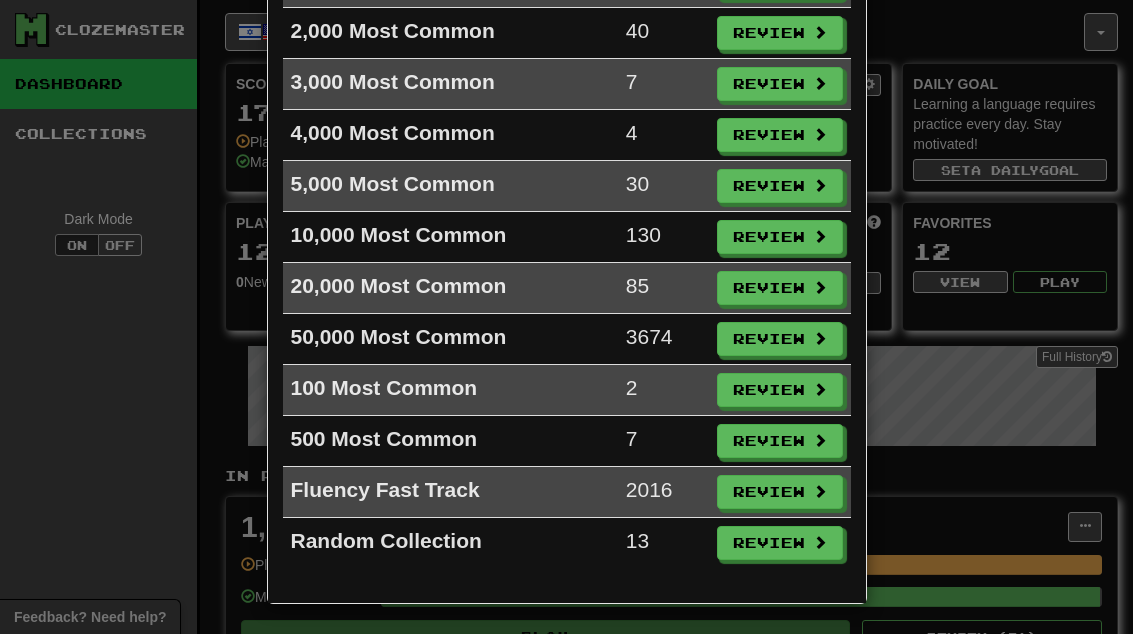 click at bounding box center [820, 542] 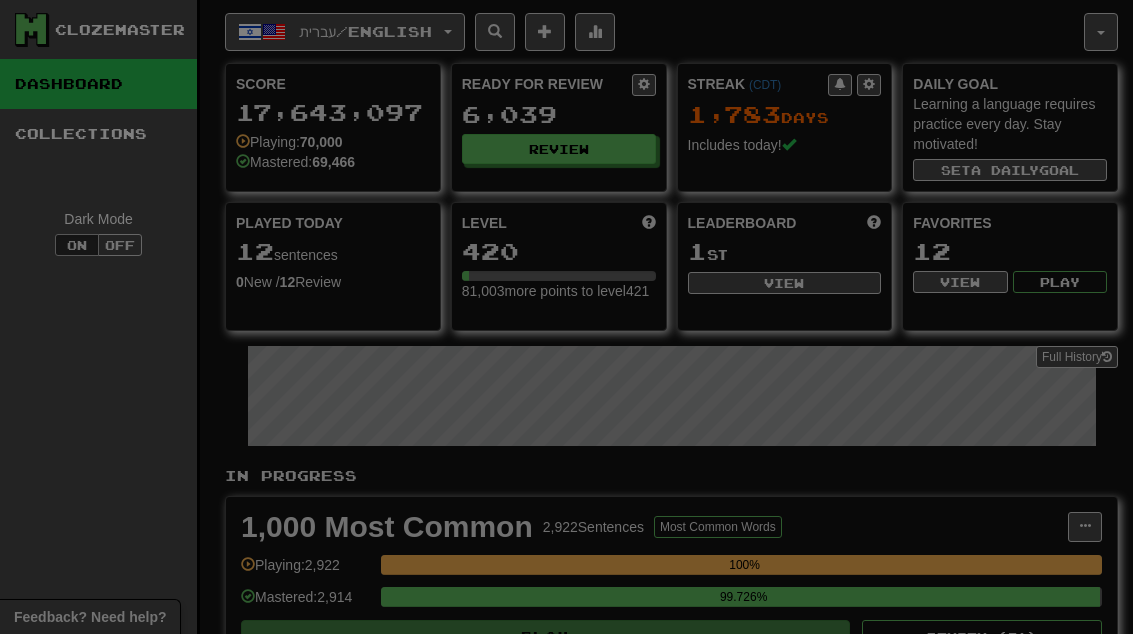 select on "**" 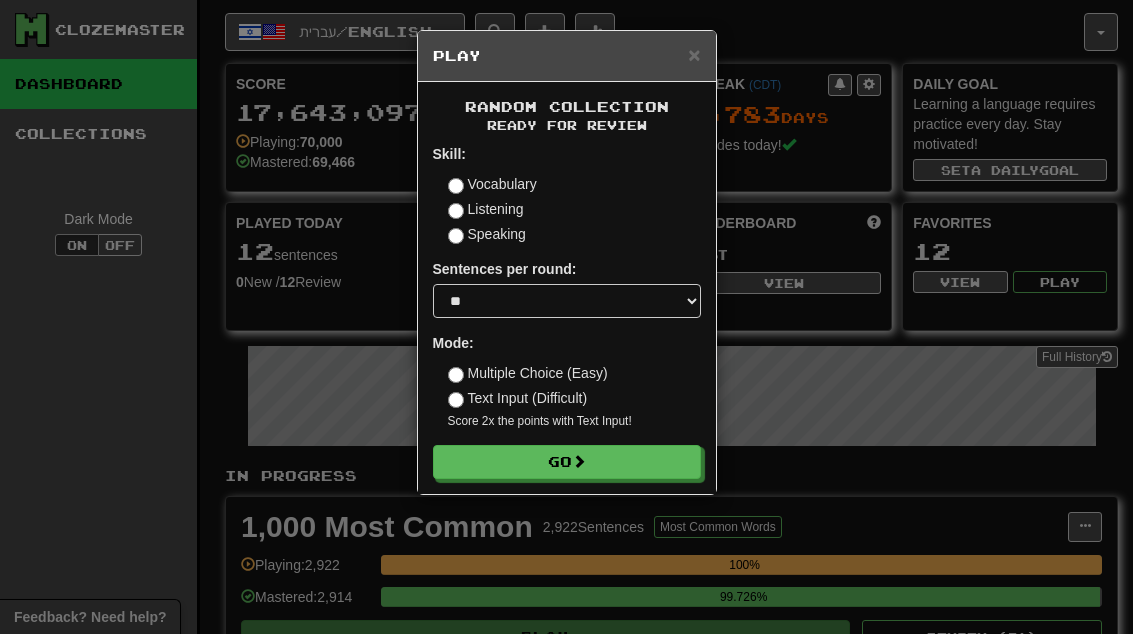 click on "Go" at bounding box center [567, 462] 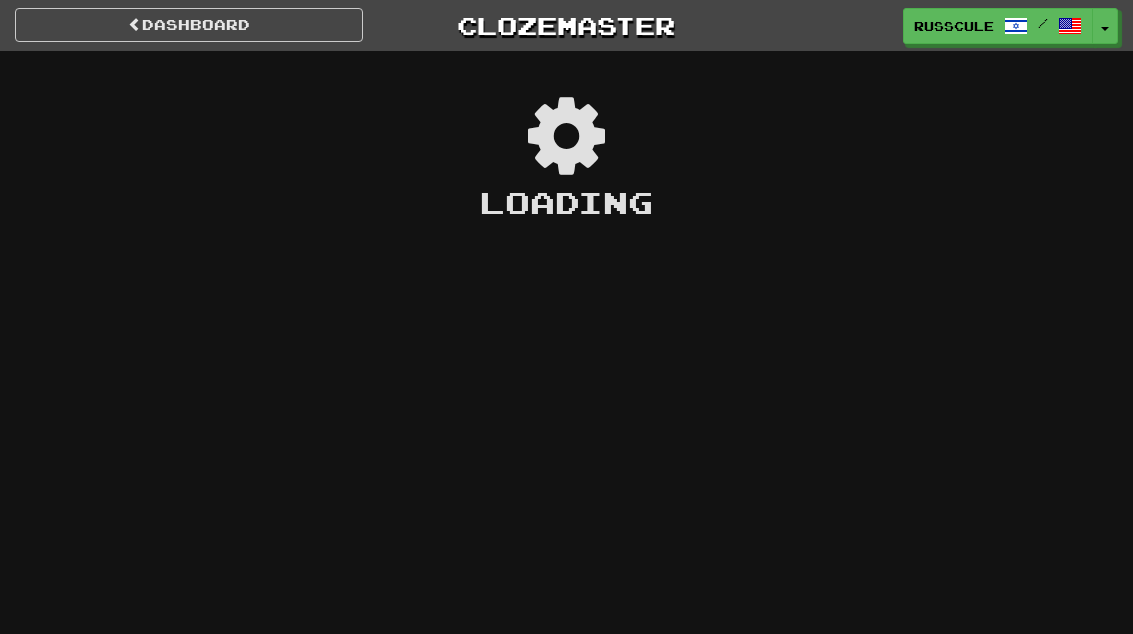 scroll, scrollTop: 0, scrollLeft: 0, axis: both 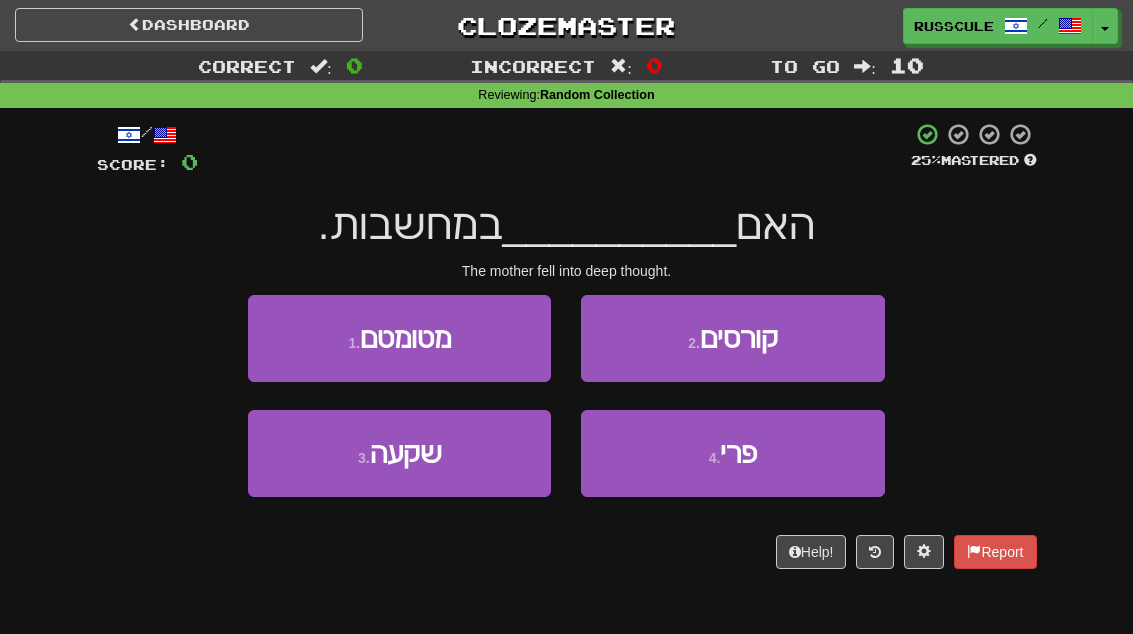click on "3 .  שקעה" at bounding box center (399, 453) 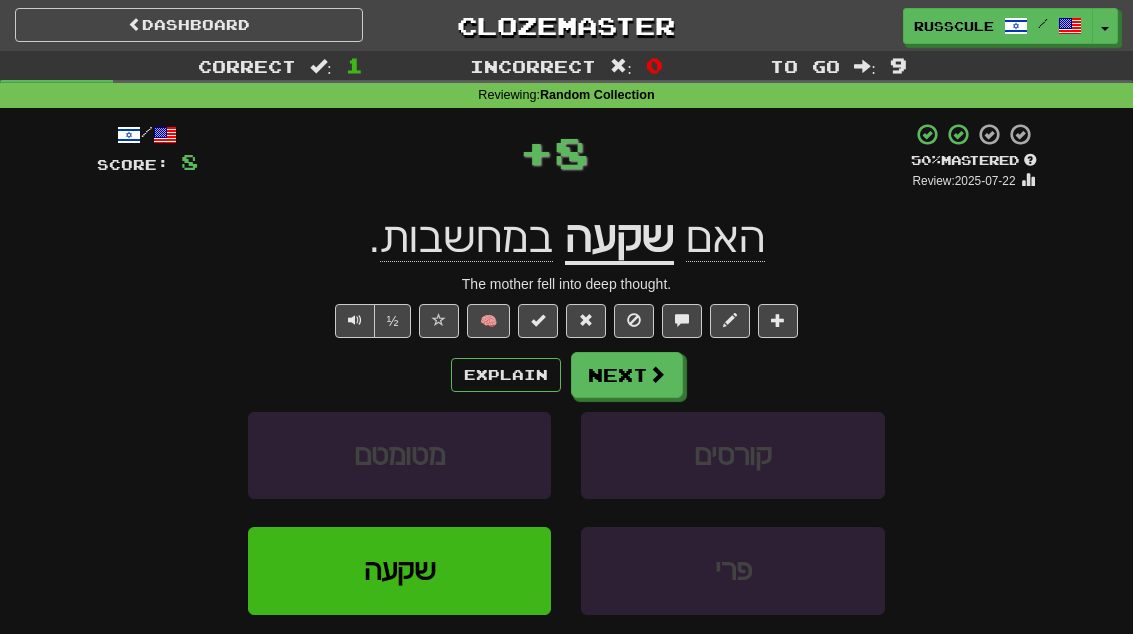 click on "Next" at bounding box center [627, 375] 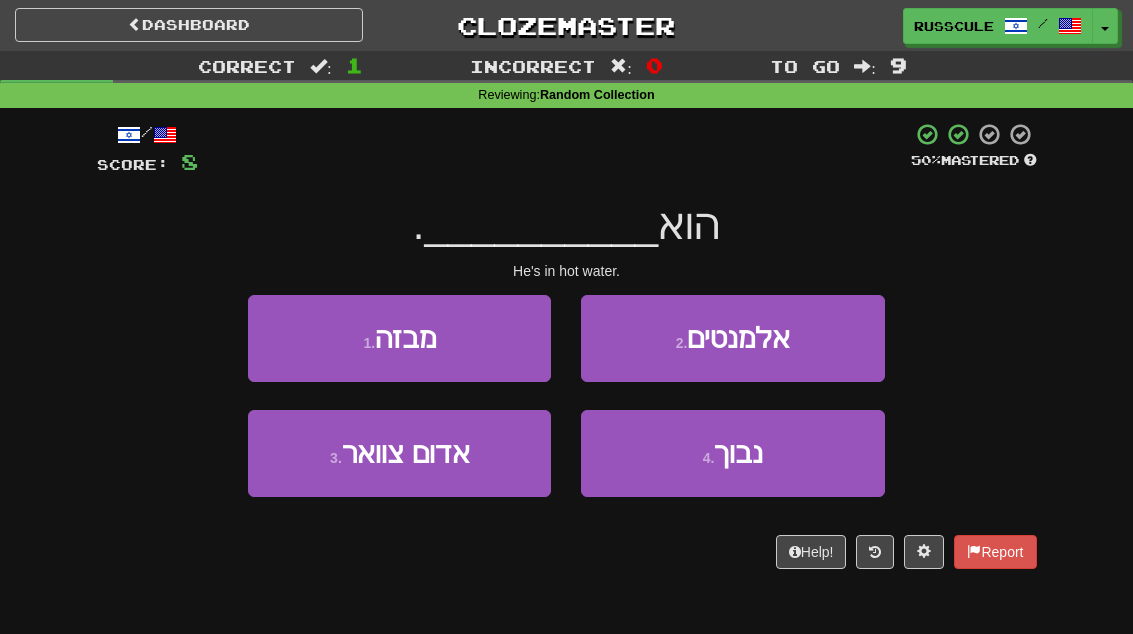 click on "4 .  נבוך" at bounding box center (732, 453) 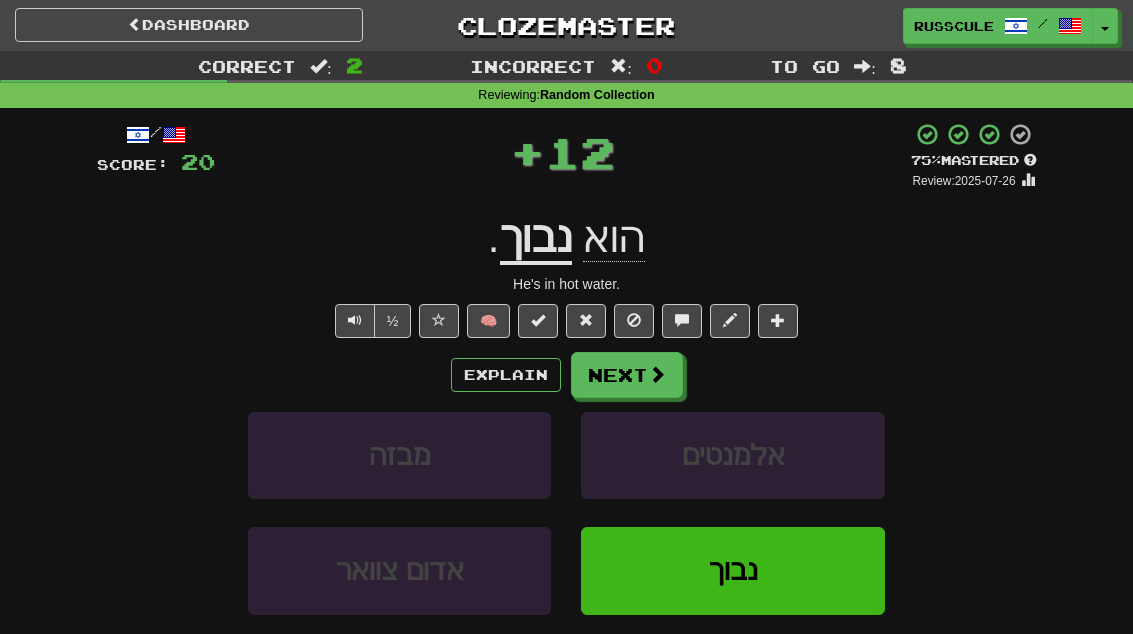 click on "Next" at bounding box center [627, 375] 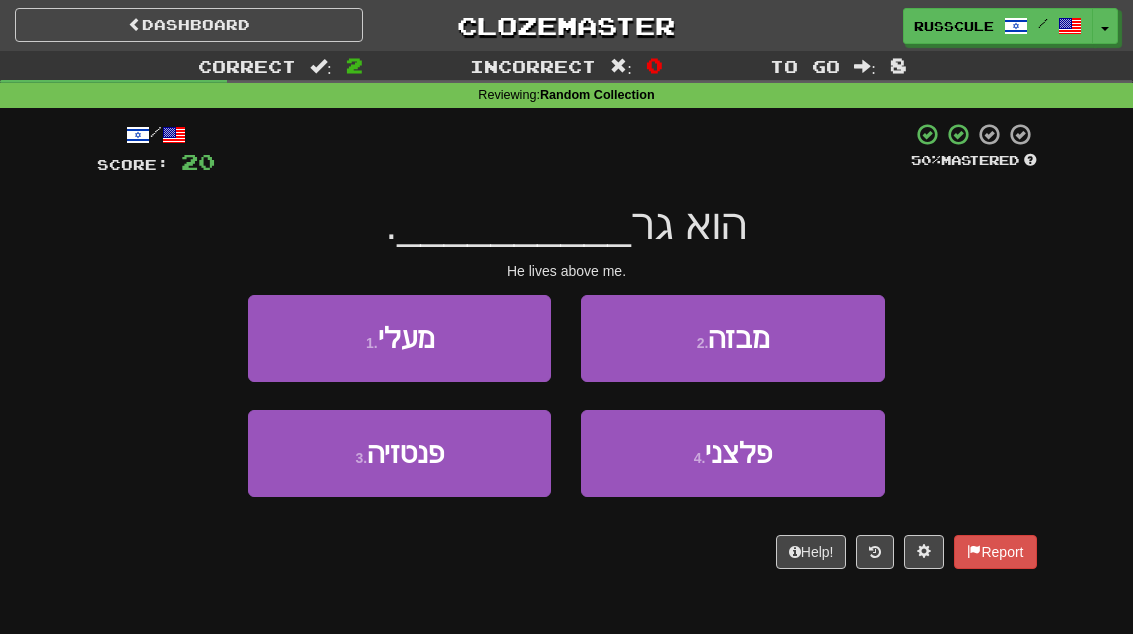 click on "1 .  מעלי" at bounding box center [399, 338] 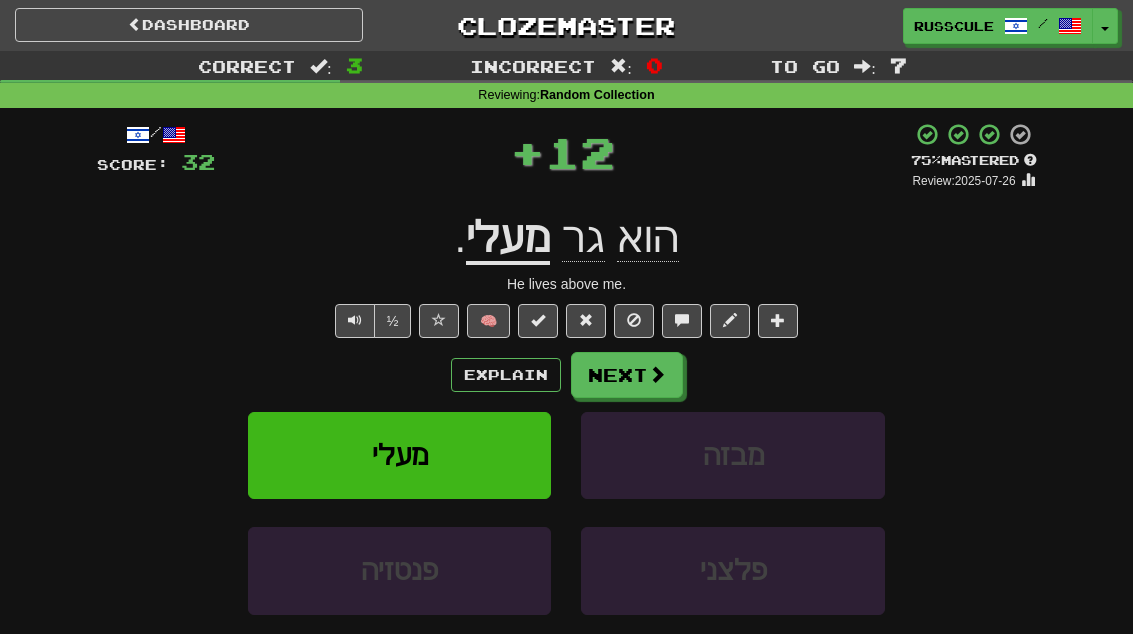 click on "Next" at bounding box center [627, 375] 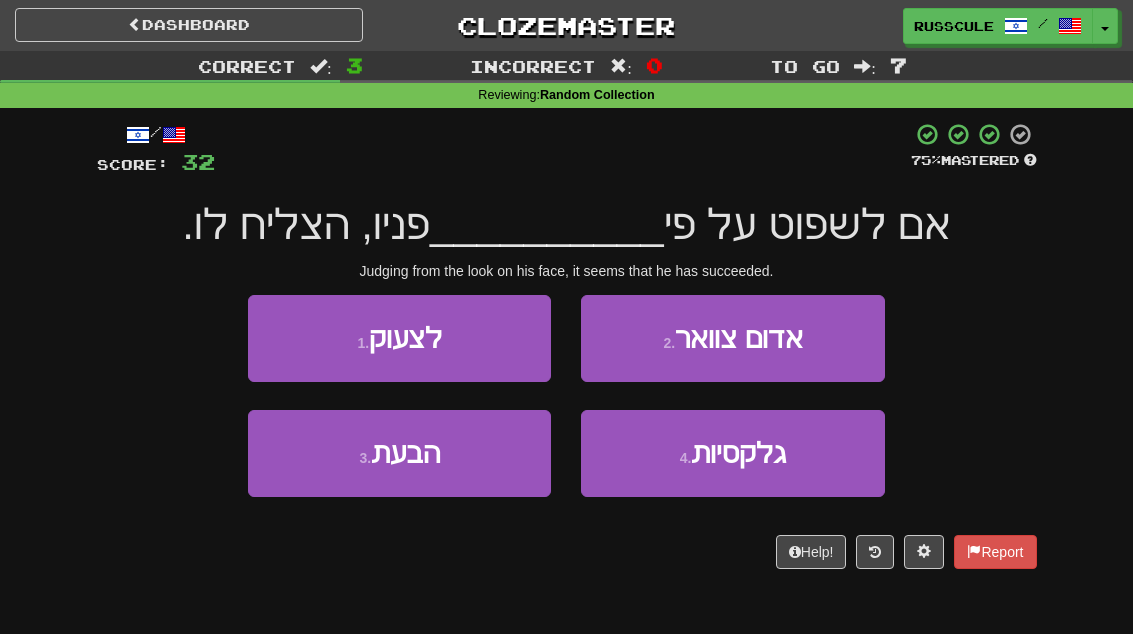 click on "3 .  הבעת" at bounding box center [399, 453] 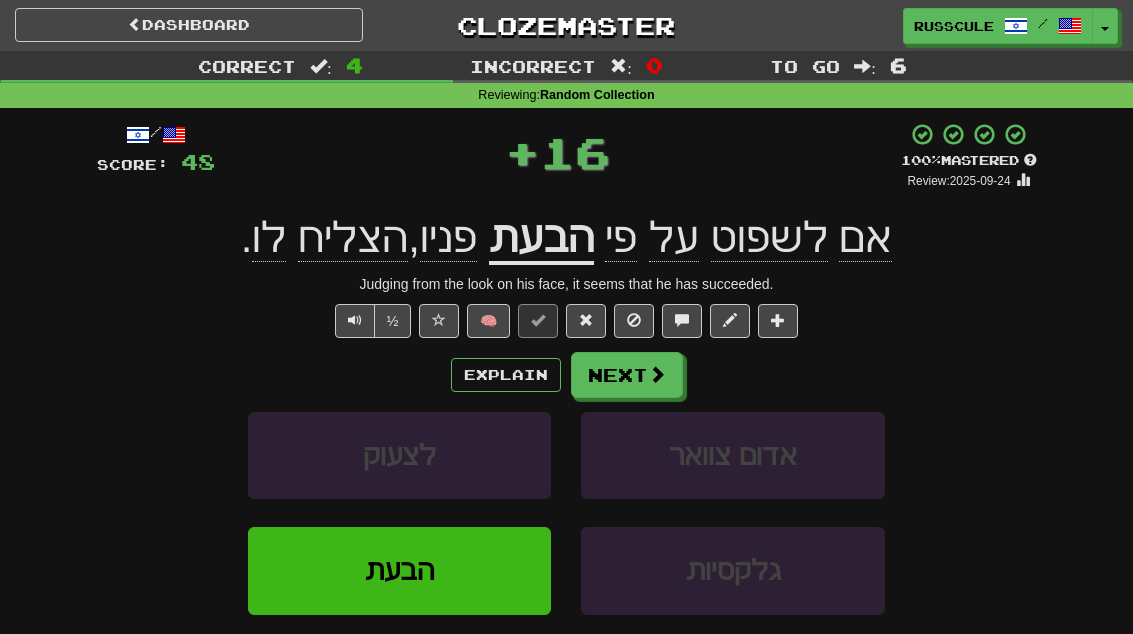 click on "Next" at bounding box center (627, 375) 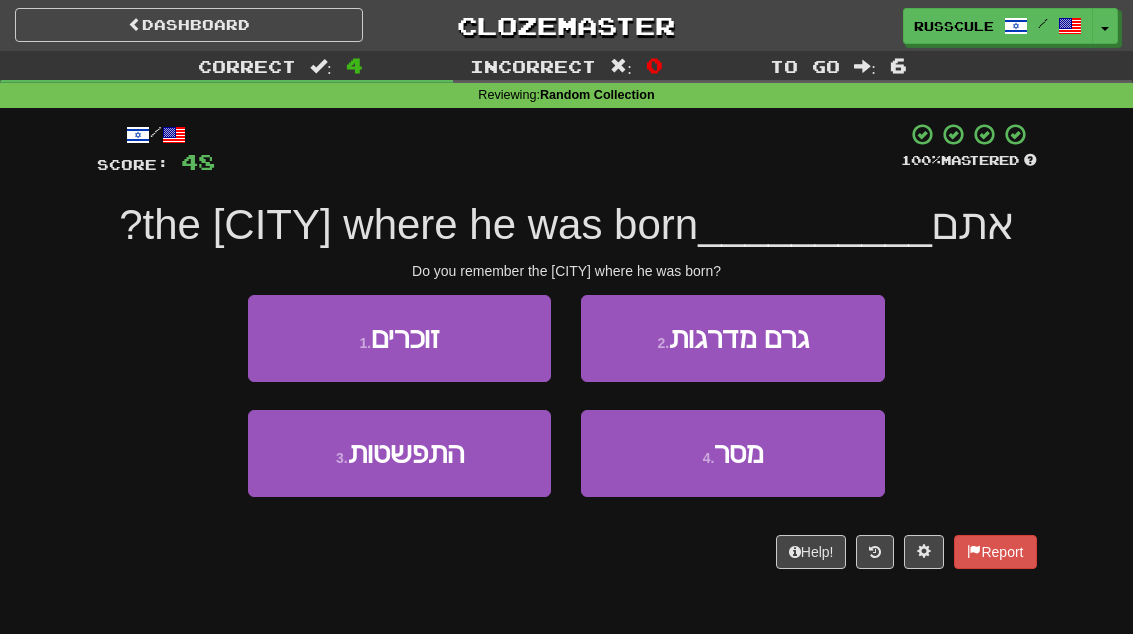 click on "1 .  זוכרים" at bounding box center [399, 338] 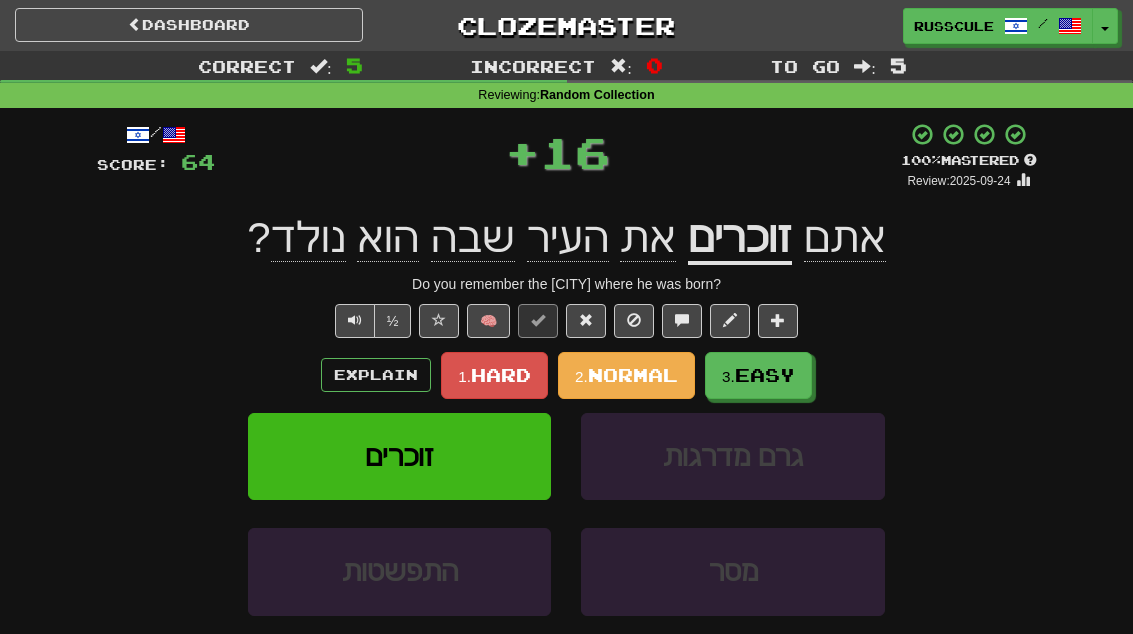 click on "Easy" at bounding box center [765, 375] 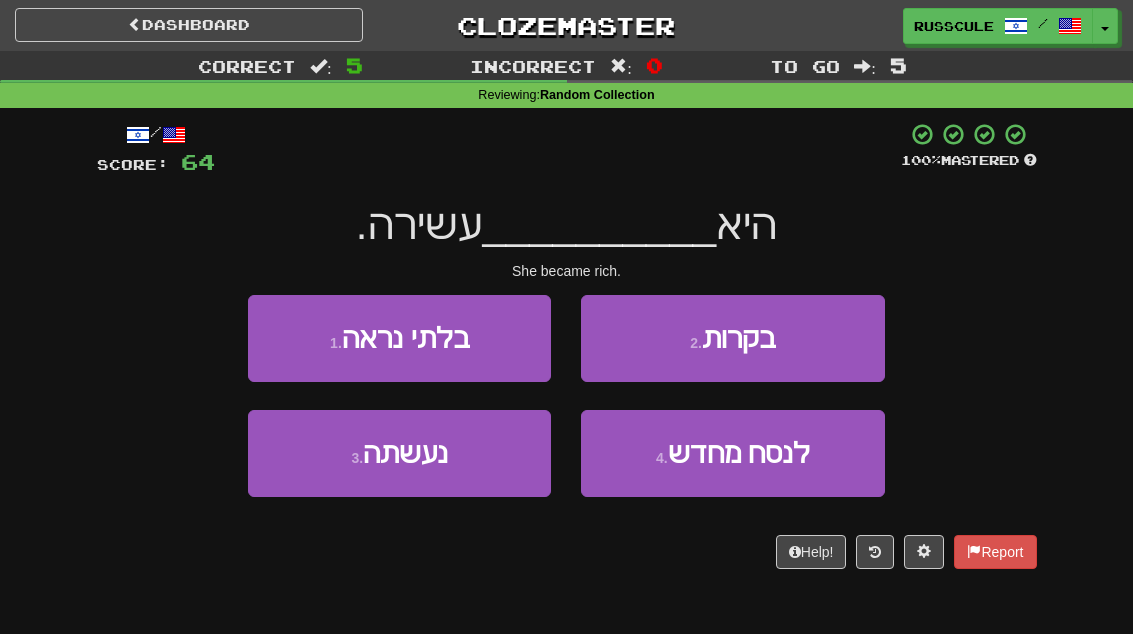 click on "3 .  נעשתה" at bounding box center [399, 453] 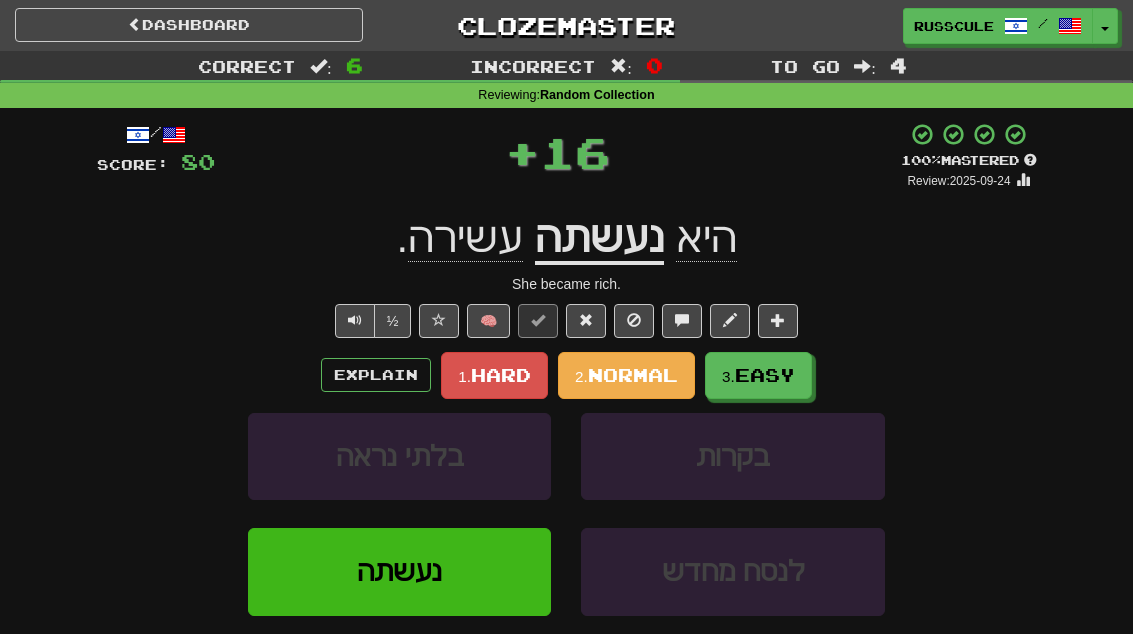 click on "Easy" at bounding box center (765, 375) 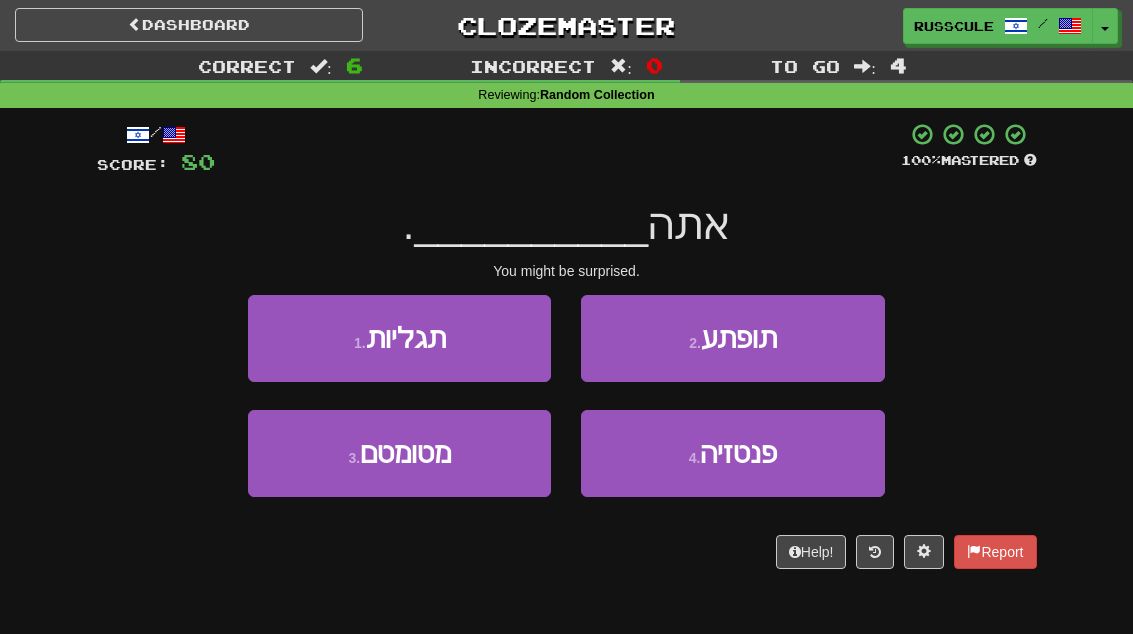 click on "2 .  תופתע" at bounding box center [732, 338] 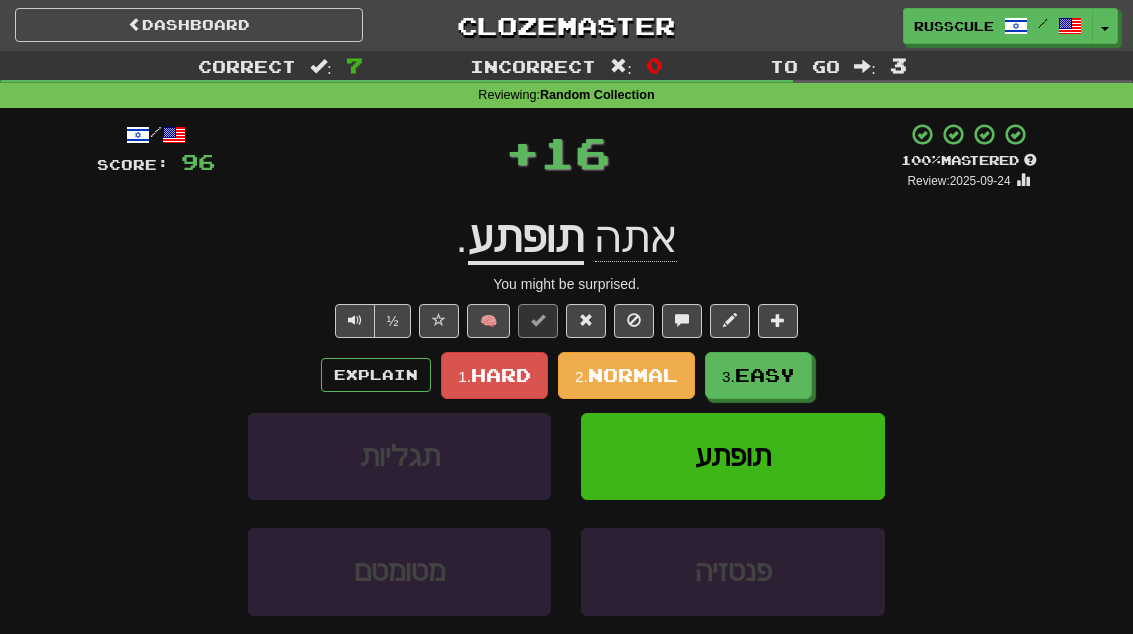 click on "3.  Easy" at bounding box center (758, 375) 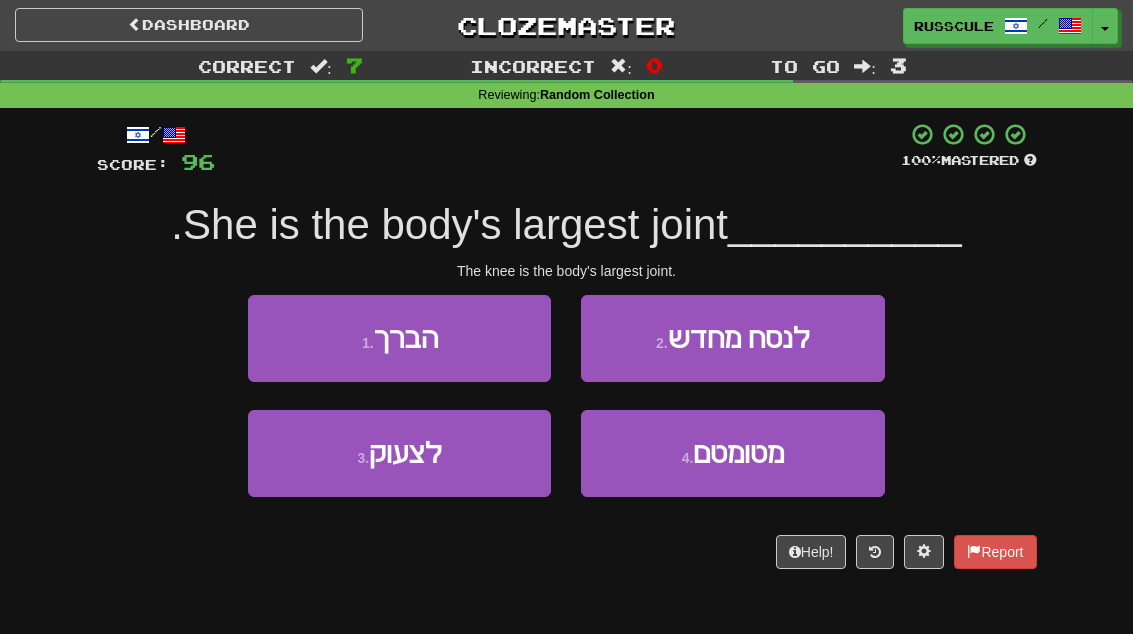 click on "1 .  הברך" at bounding box center (399, 338) 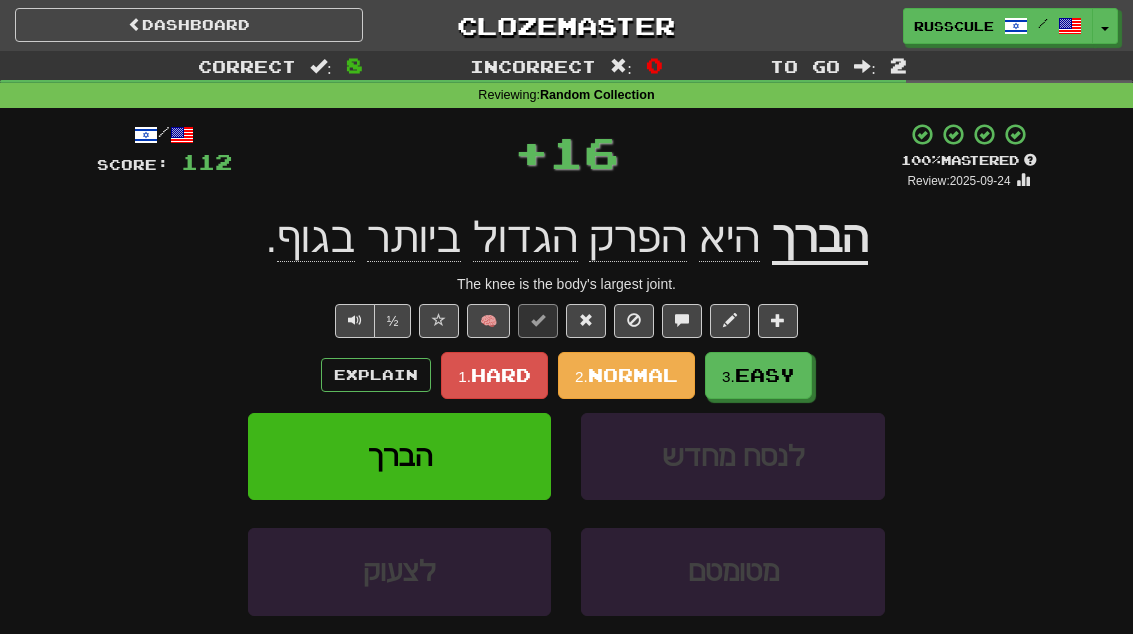 click on "Easy" at bounding box center [765, 375] 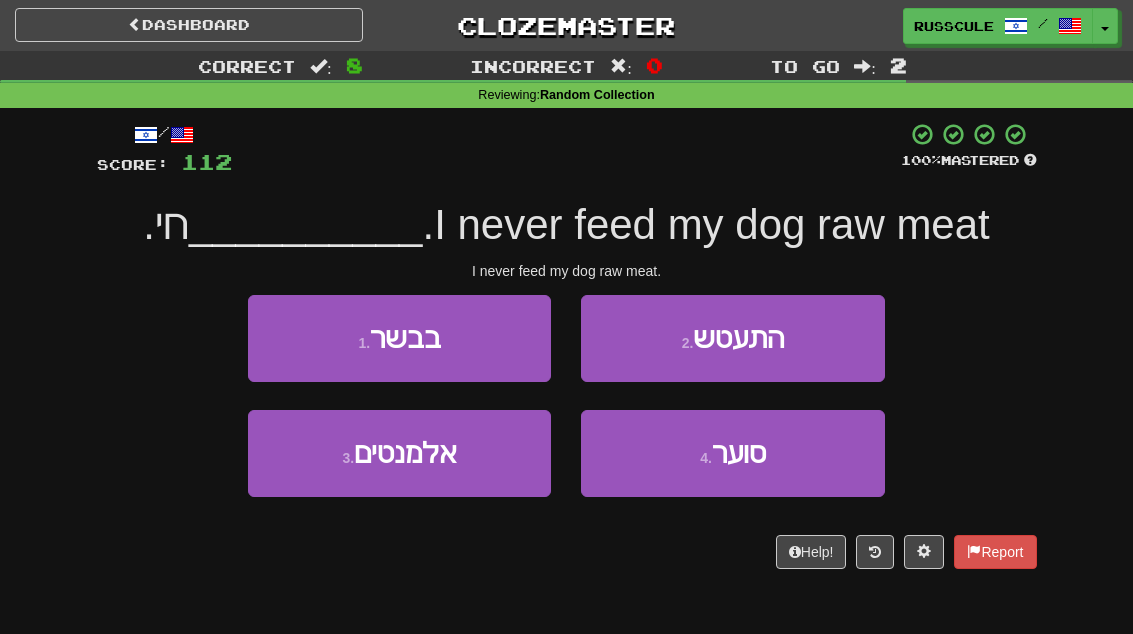 click on "1 .  בבשר" at bounding box center (399, 338) 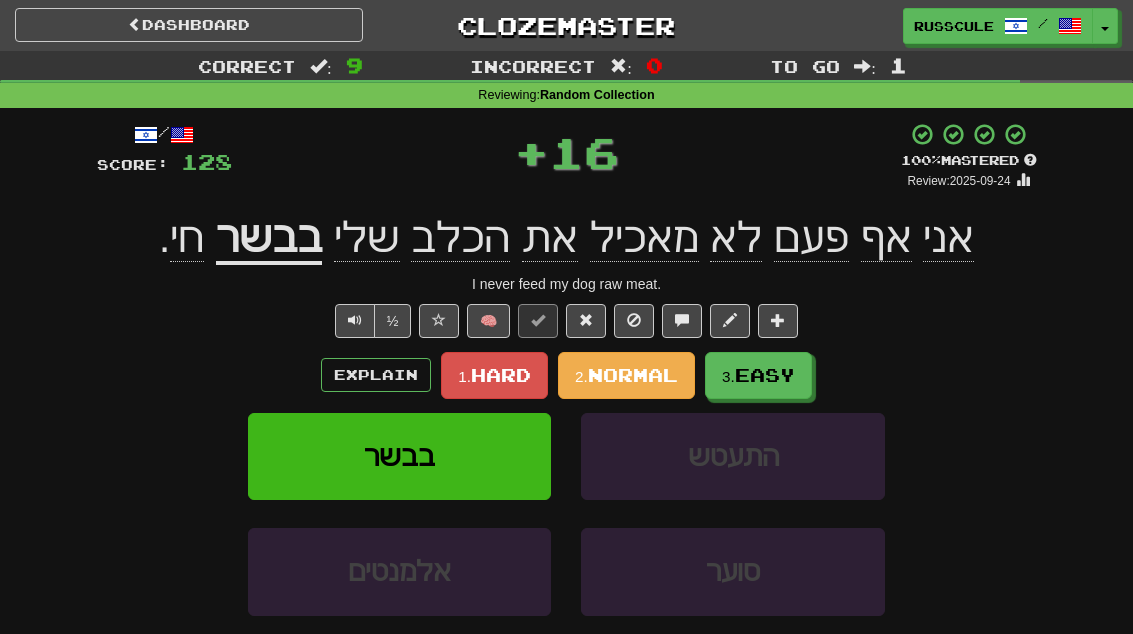 click on "Easy" at bounding box center [765, 375] 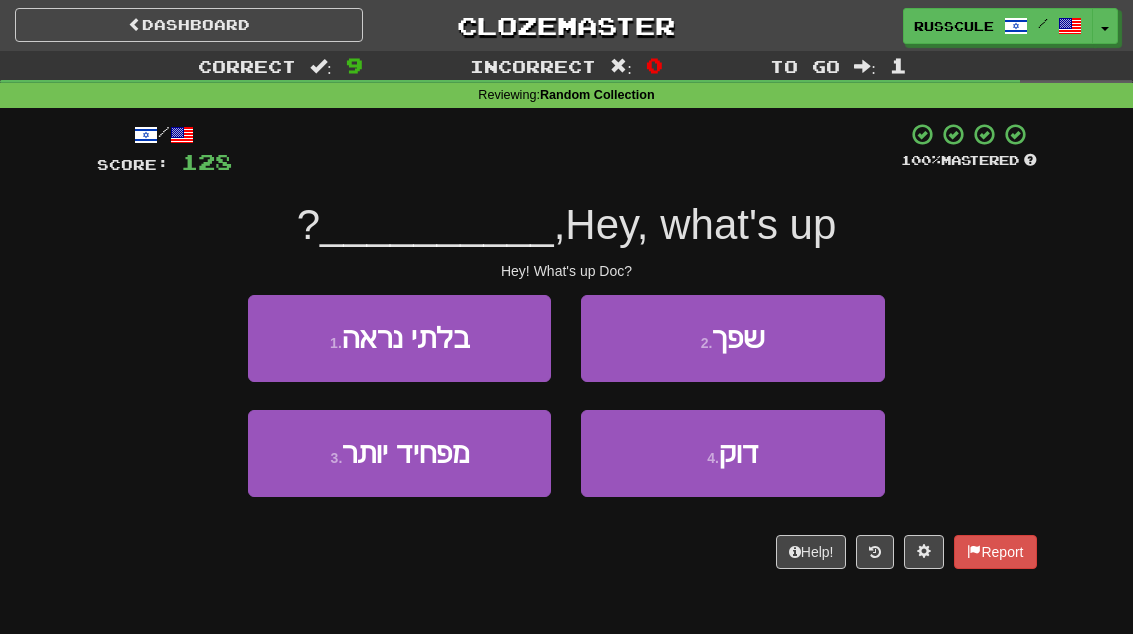 click on "4 .  דוק" at bounding box center [732, 453] 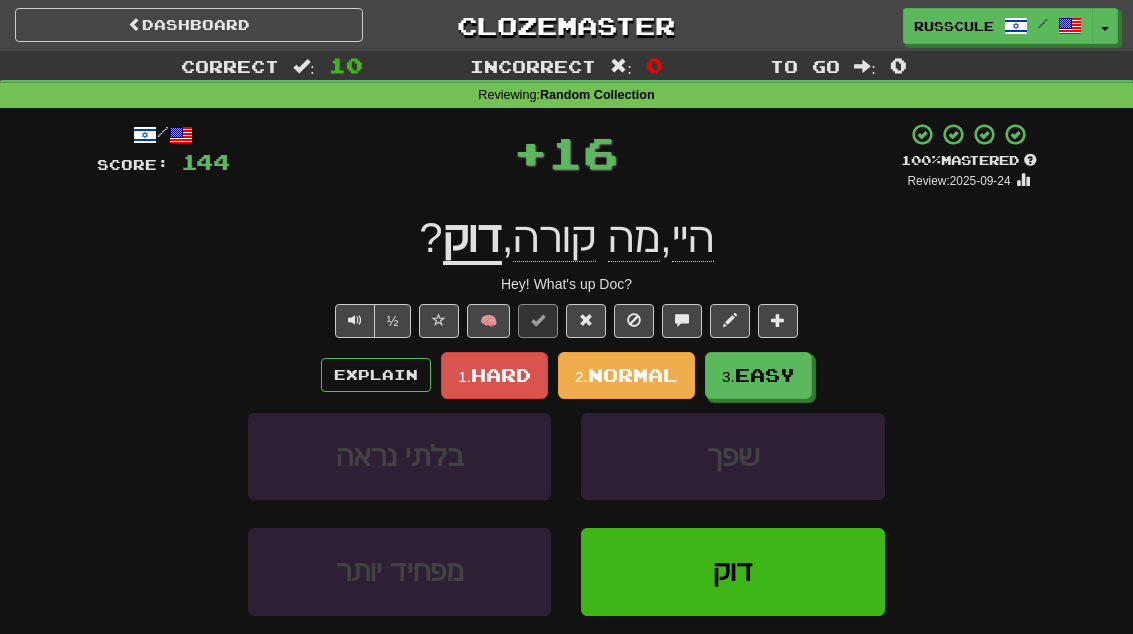 click on "Easy" at bounding box center (765, 375) 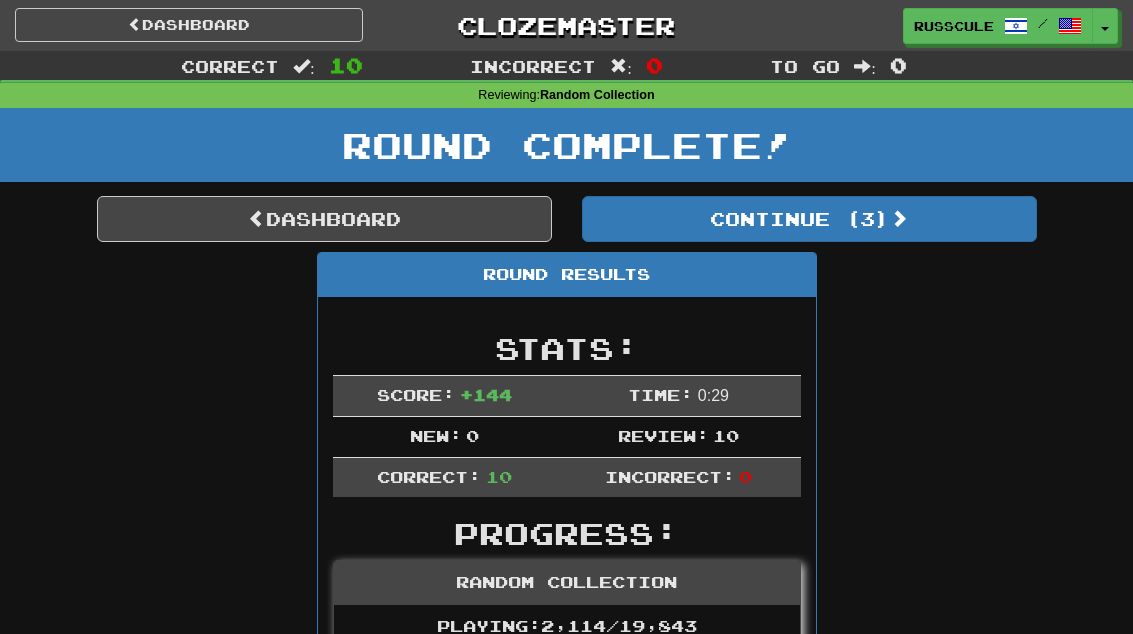 click on "Continue ( 3 )" at bounding box center (809, 219) 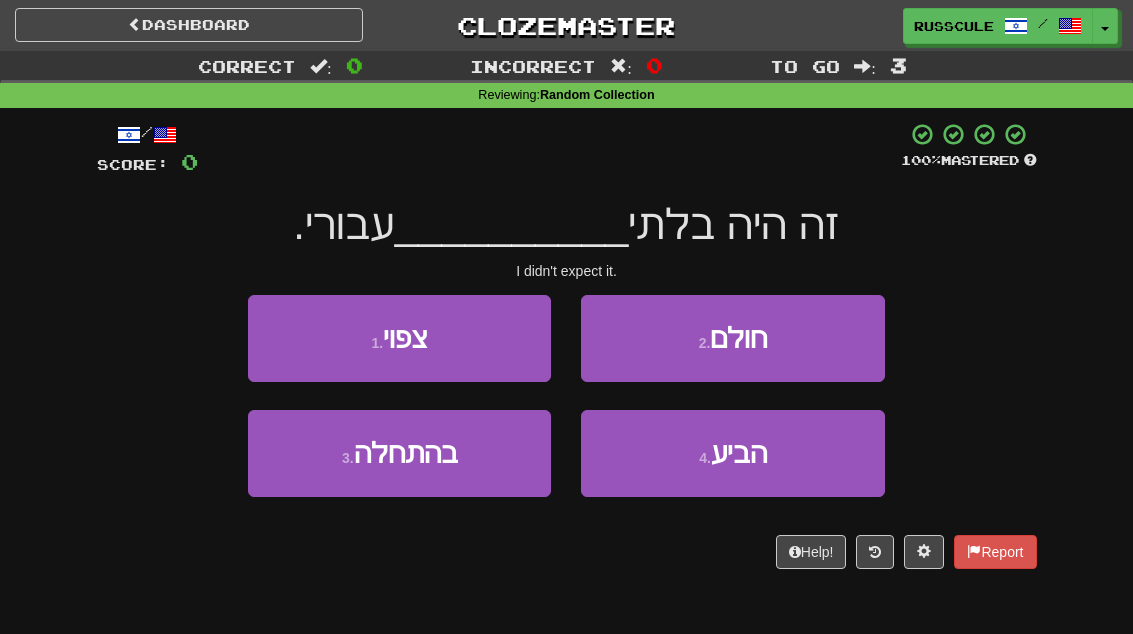 click on "1 .  צפוי" at bounding box center (399, 338) 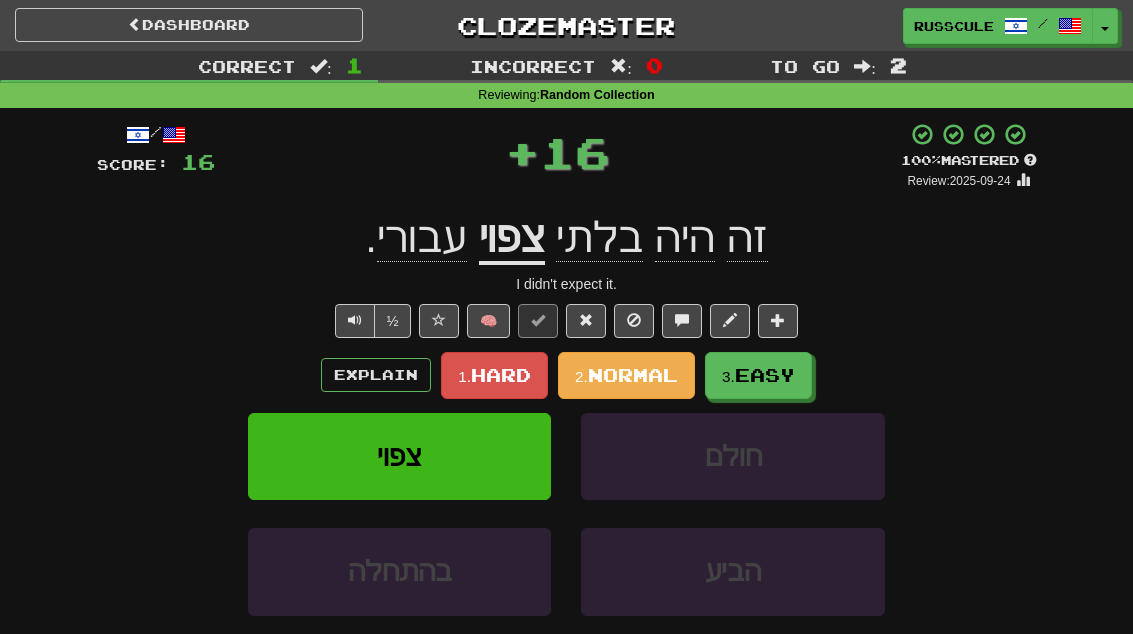 click on "Easy" at bounding box center [765, 375] 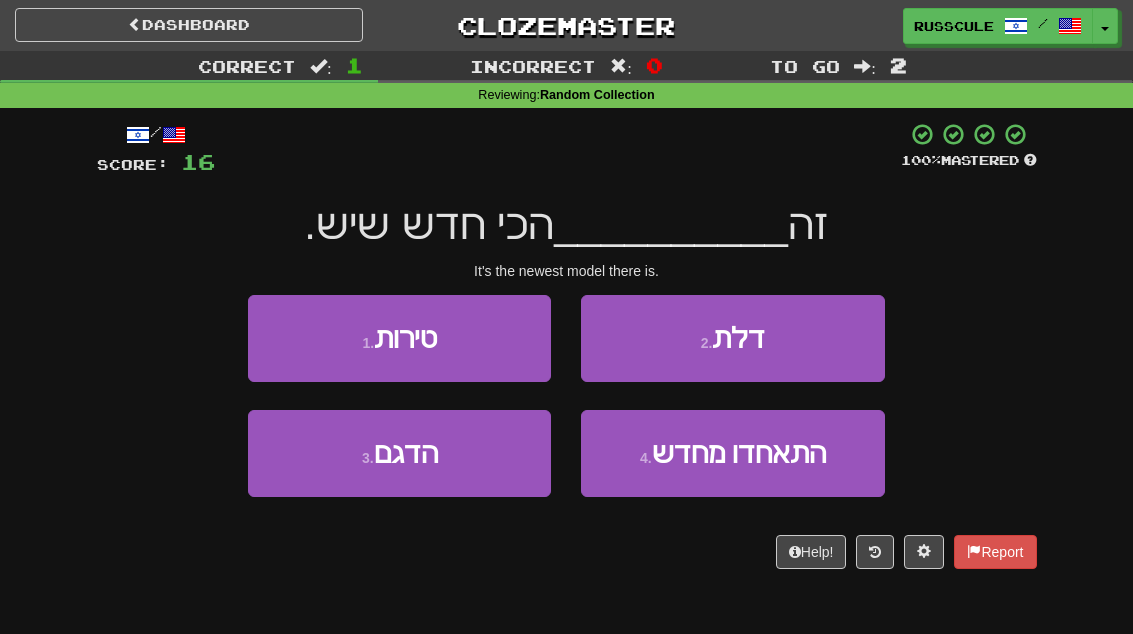 click on "3 .  הדגם" at bounding box center [399, 453] 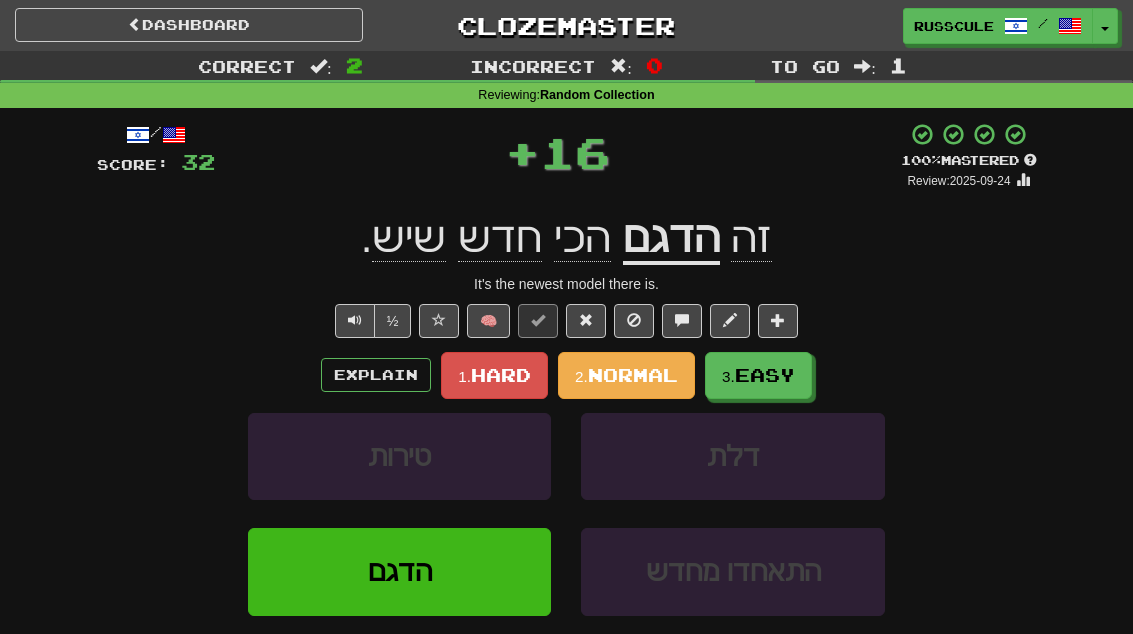 click on "Easy" at bounding box center (765, 375) 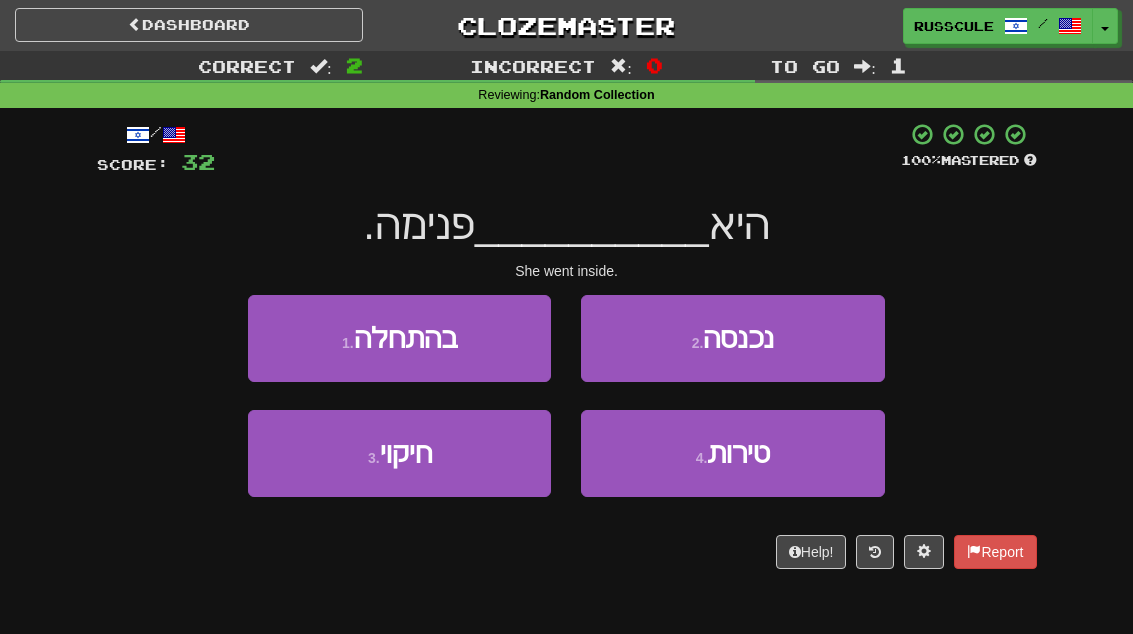 click on "2 .  נכנסה" at bounding box center [732, 338] 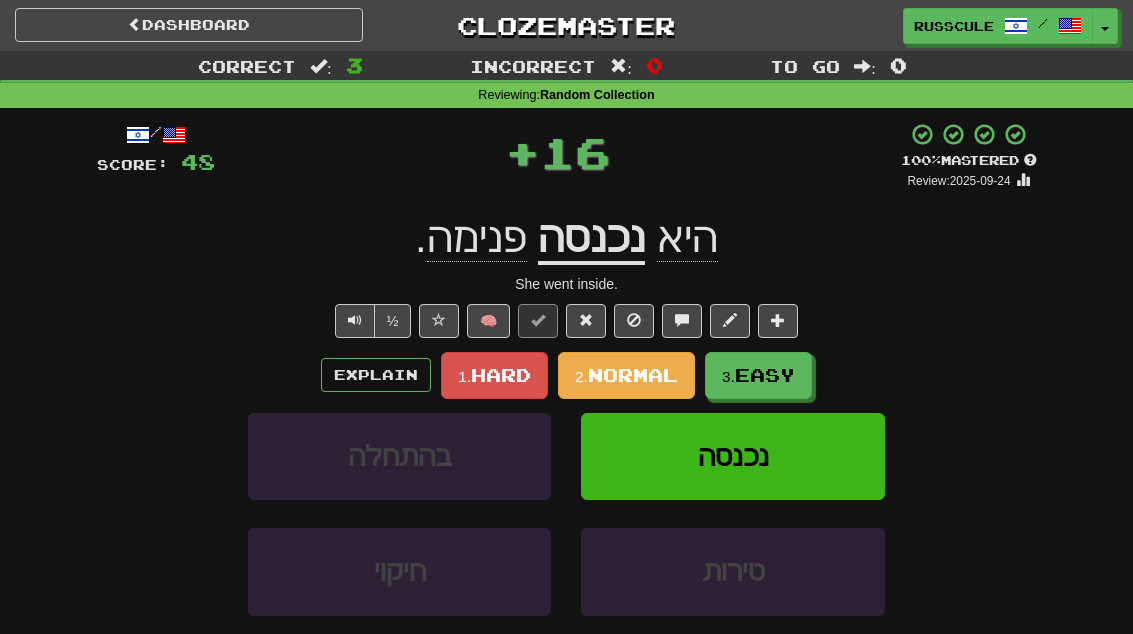 click on "Easy" at bounding box center (765, 375) 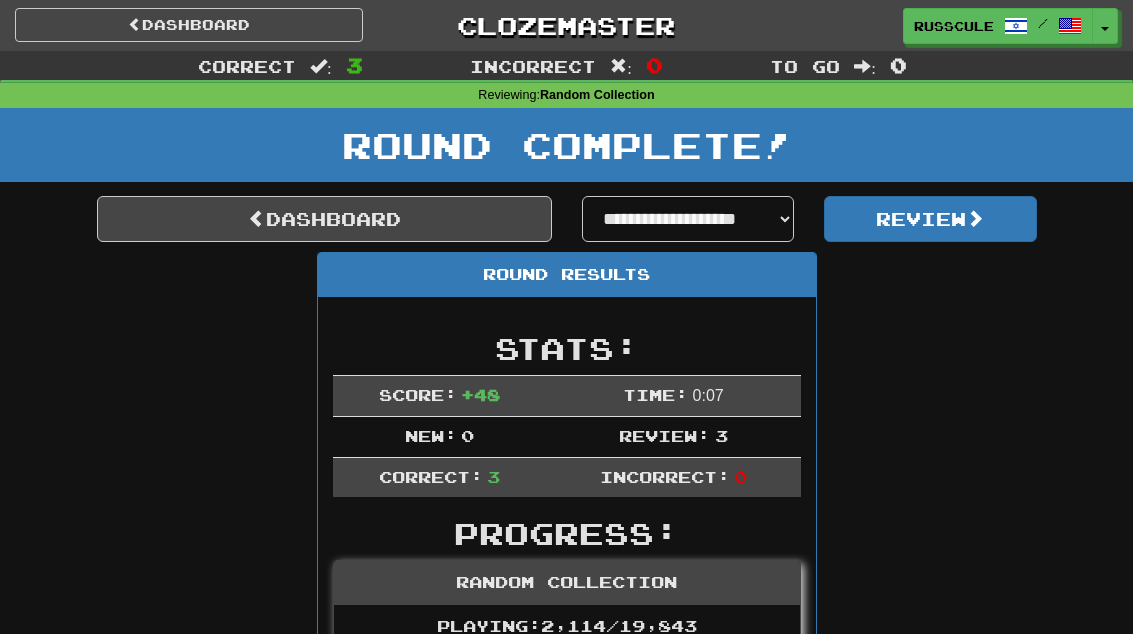 click on "Dashboard" at bounding box center [324, 219] 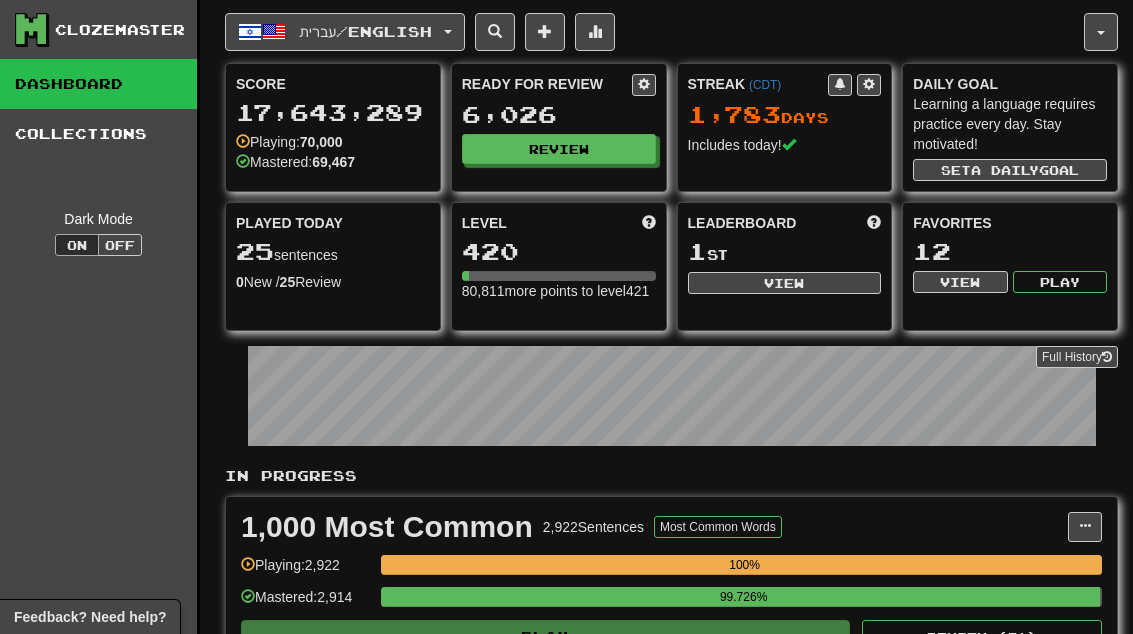 scroll, scrollTop: 0, scrollLeft: 0, axis: both 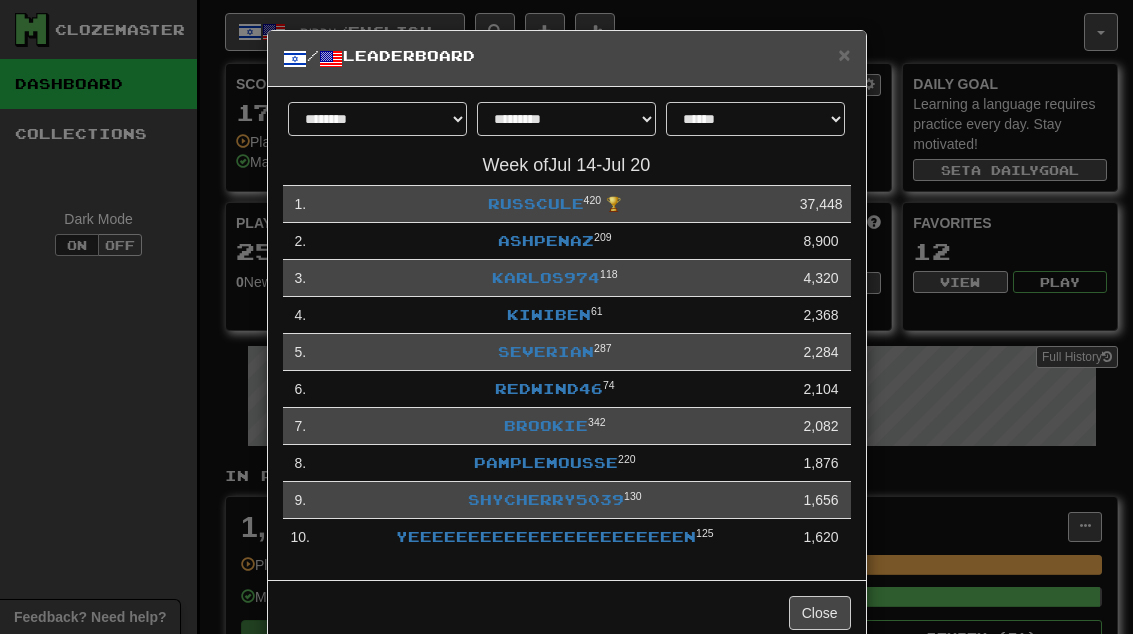 click on "Close" at bounding box center (820, 613) 